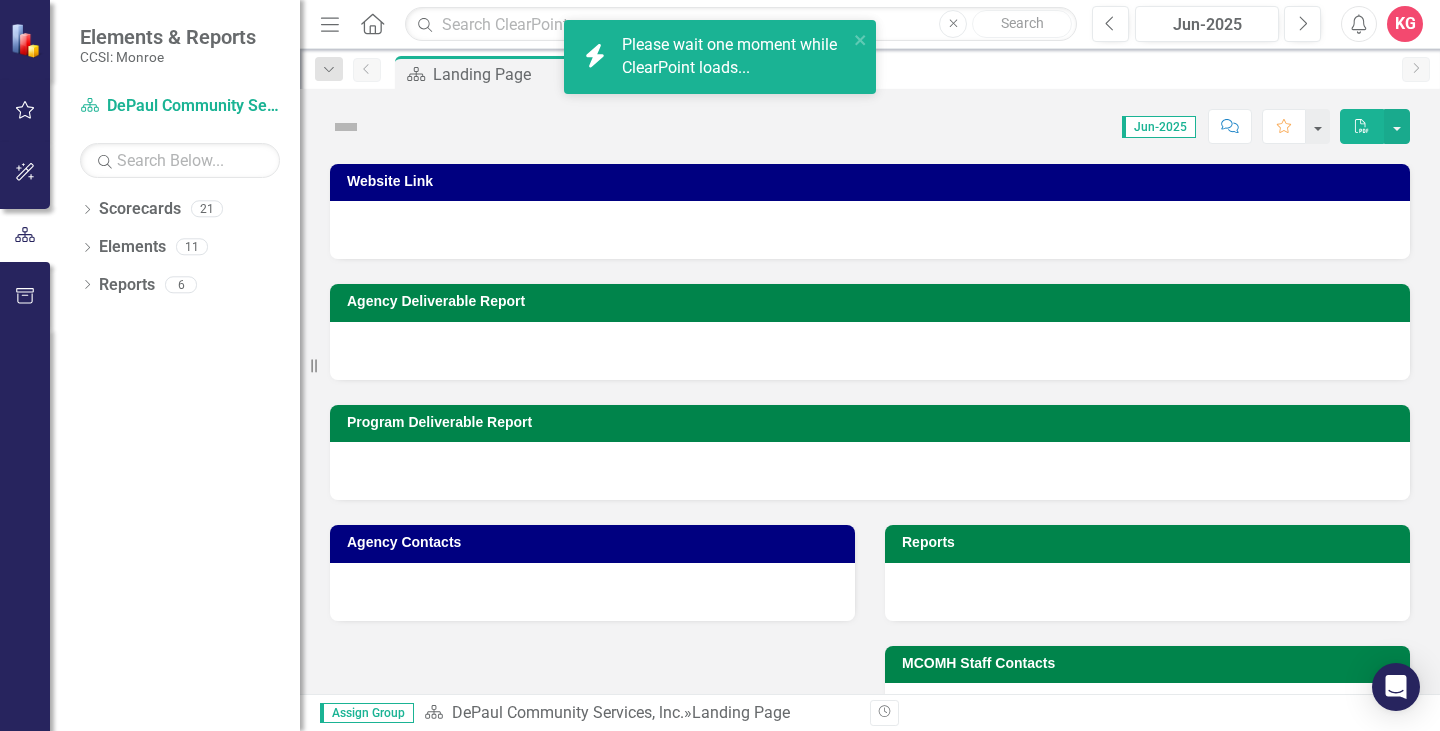 scroll, scrollTop: 0, scrollLeft: 0, axis: both 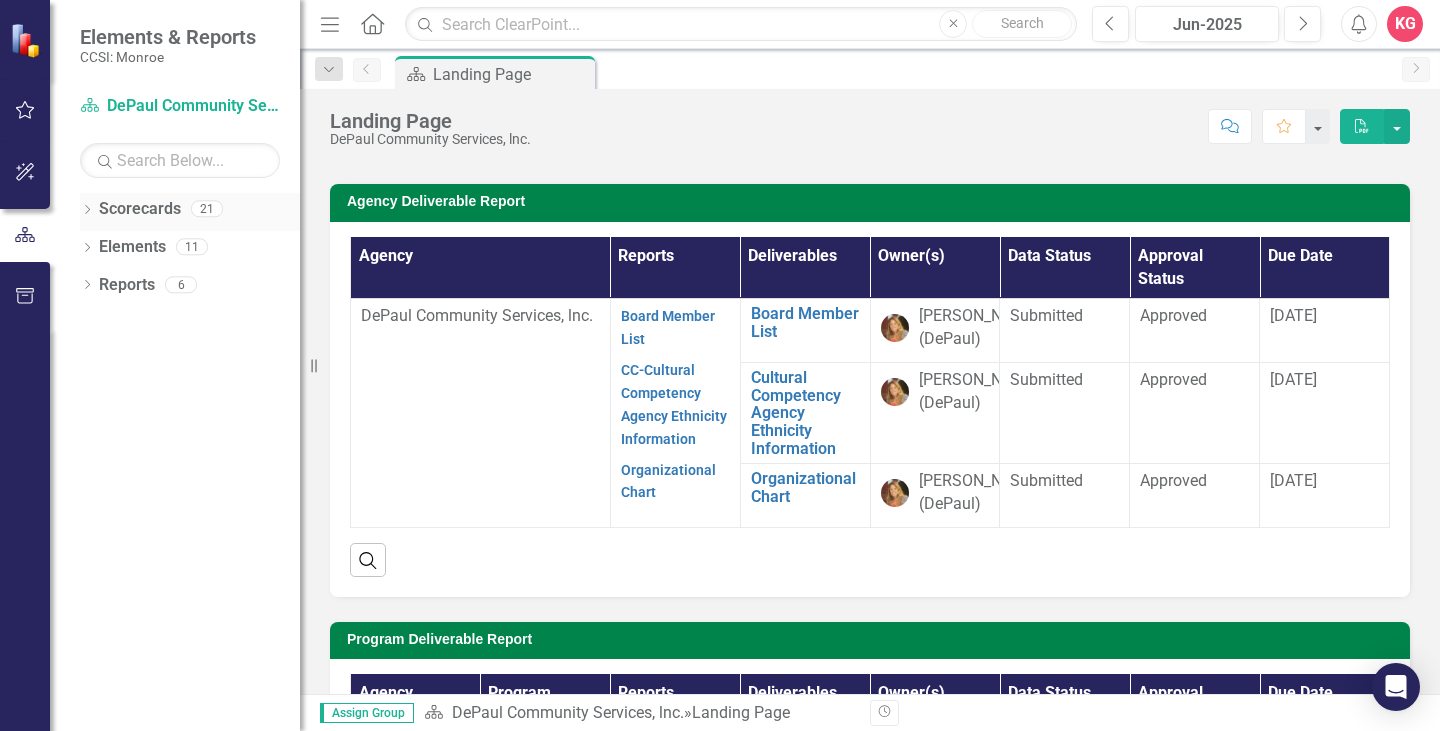 click on "Dropdown" 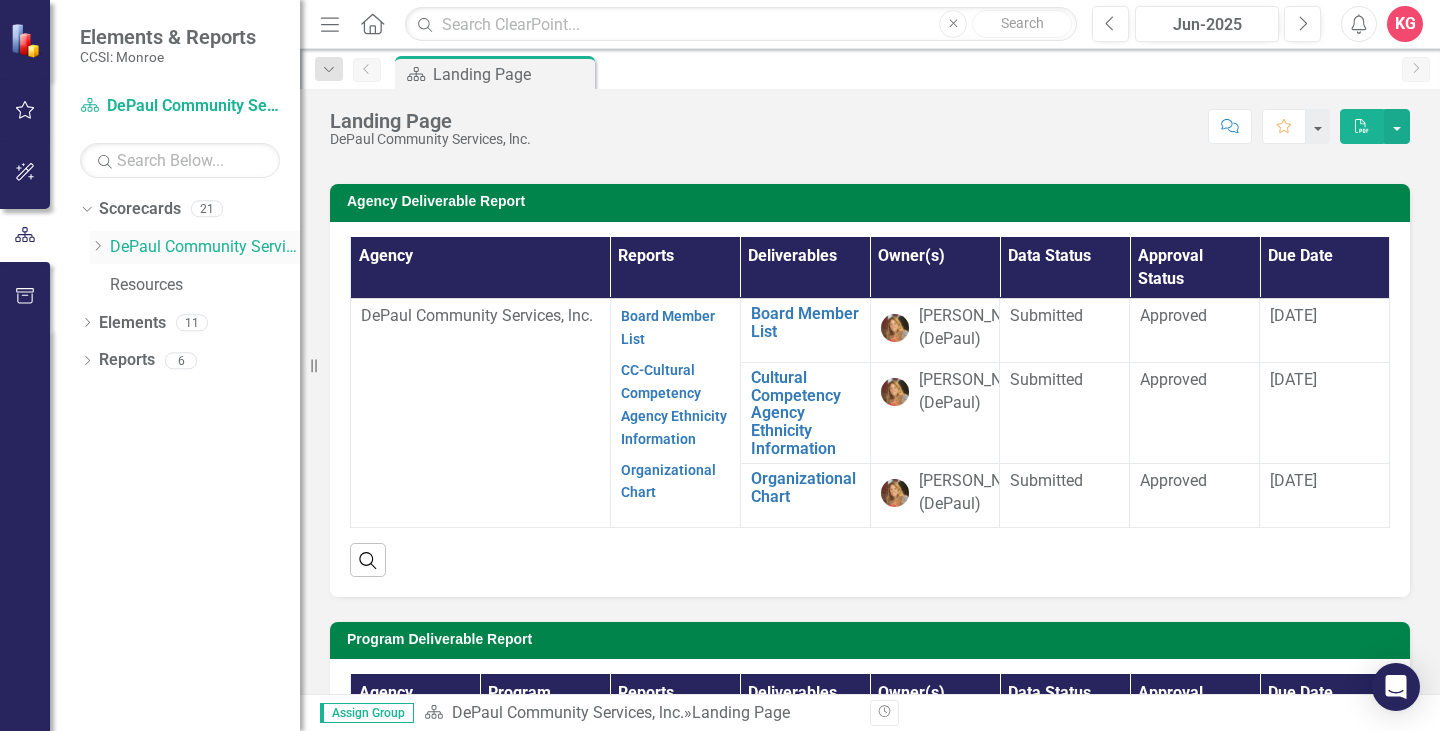 click 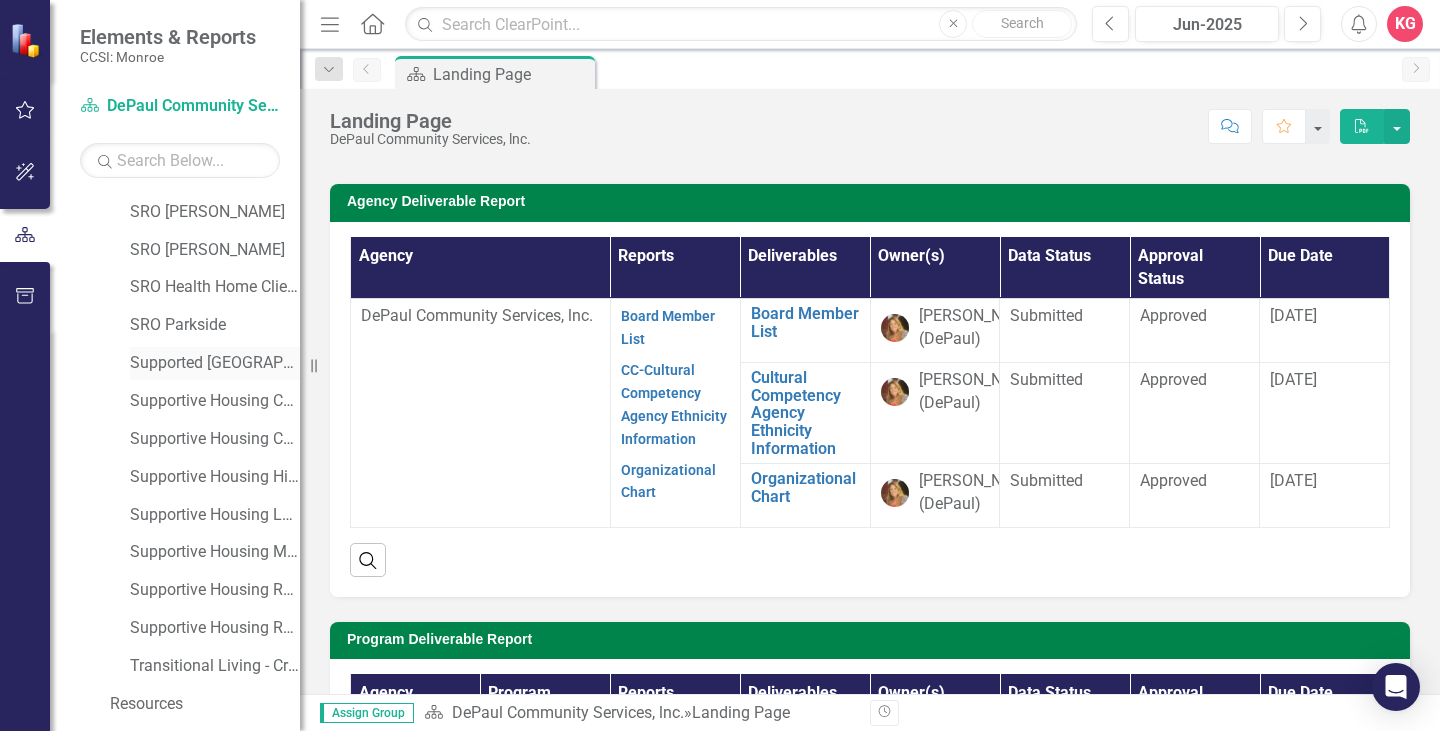 scroll, scrollTop: 370, scrollLeft: 0, axis: vertical 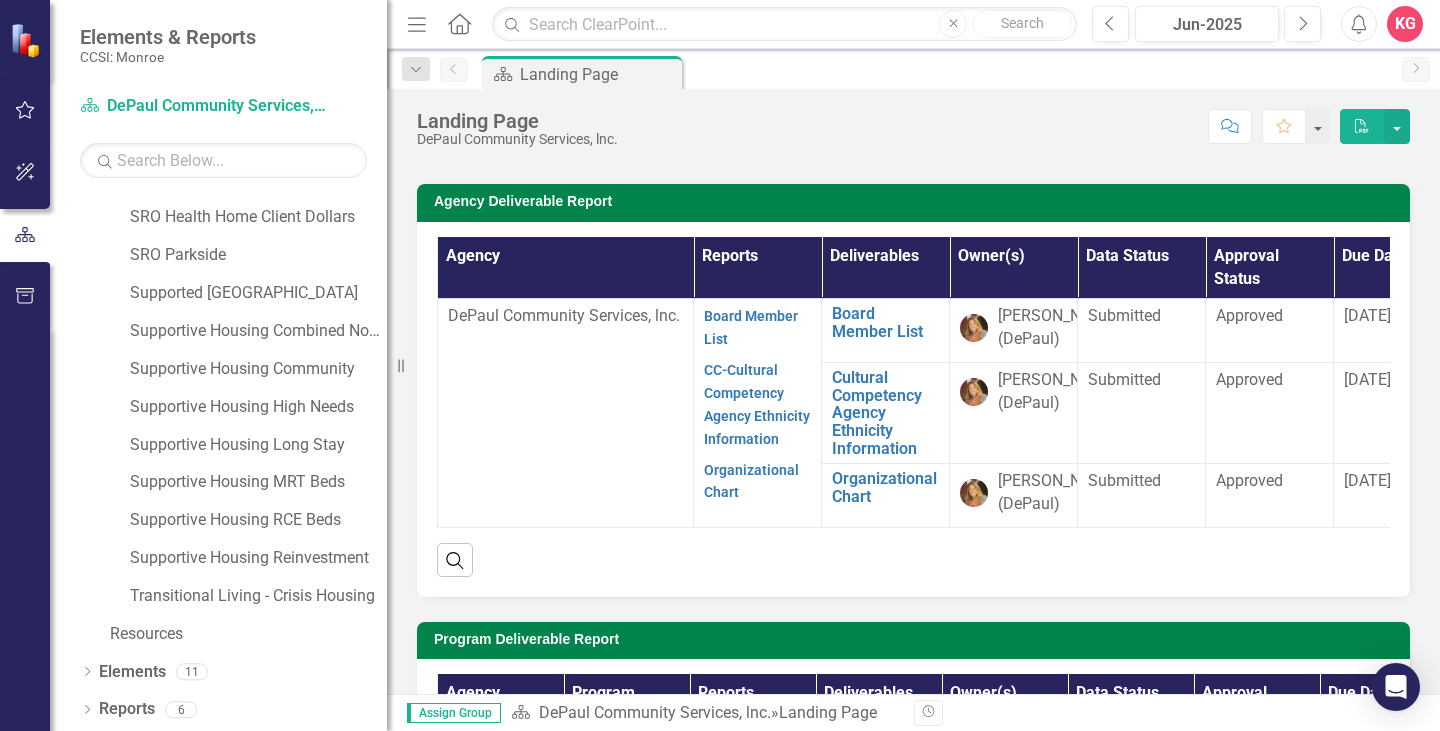 drag, startPoint x: 310, startPoint y: 367, endPoint x: 387, endPoint y: 380, distance: 78.08969 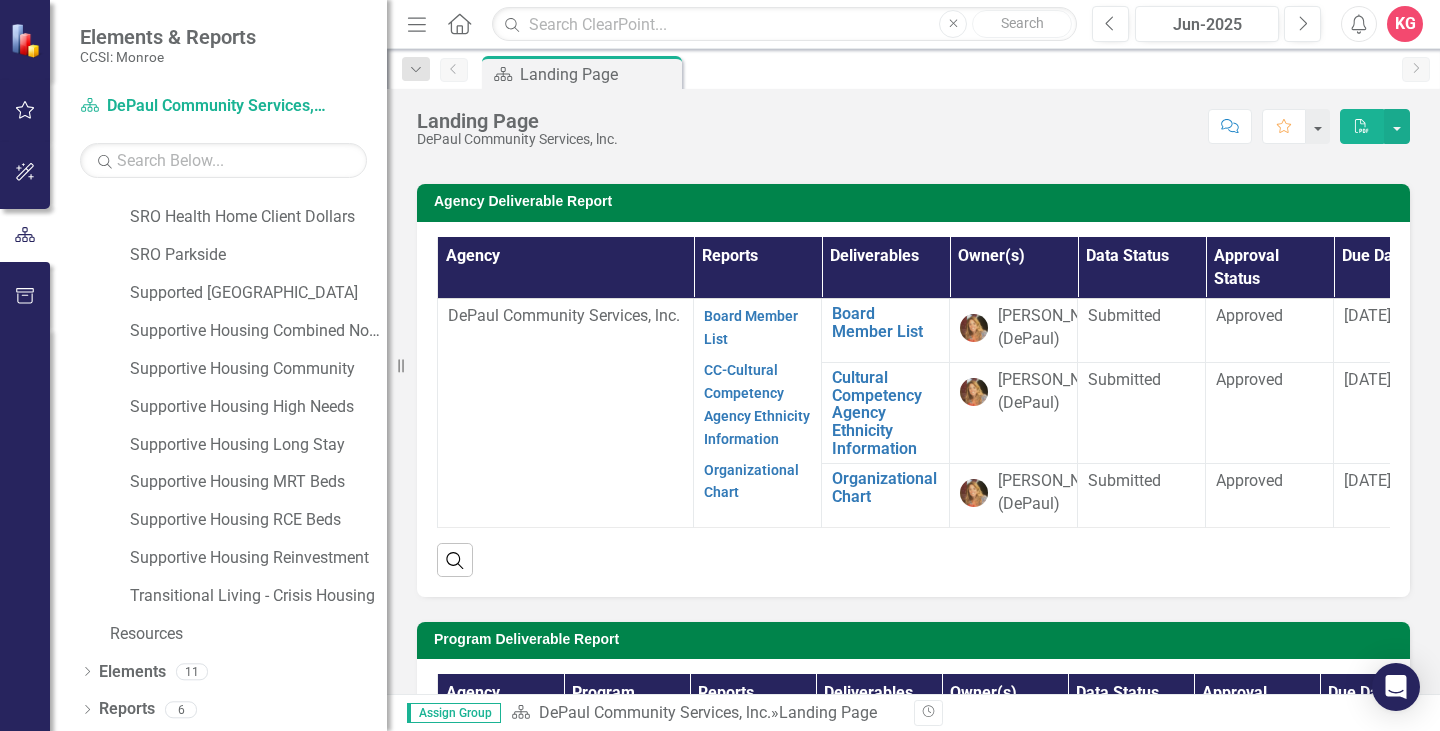 click on "Resize" at bounding box center [395, 365] 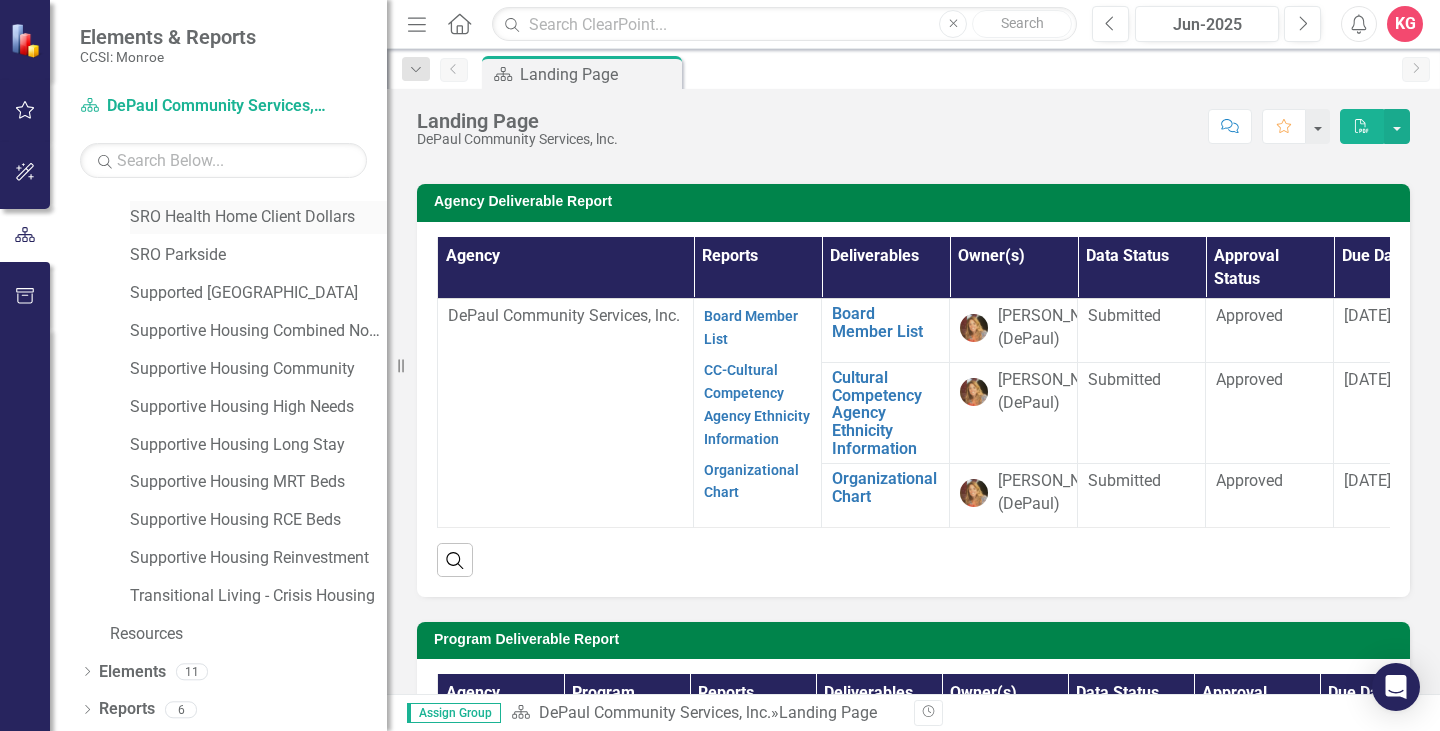 click on "SRO Health Home Client Dollars" at bounding box center (258, 217) 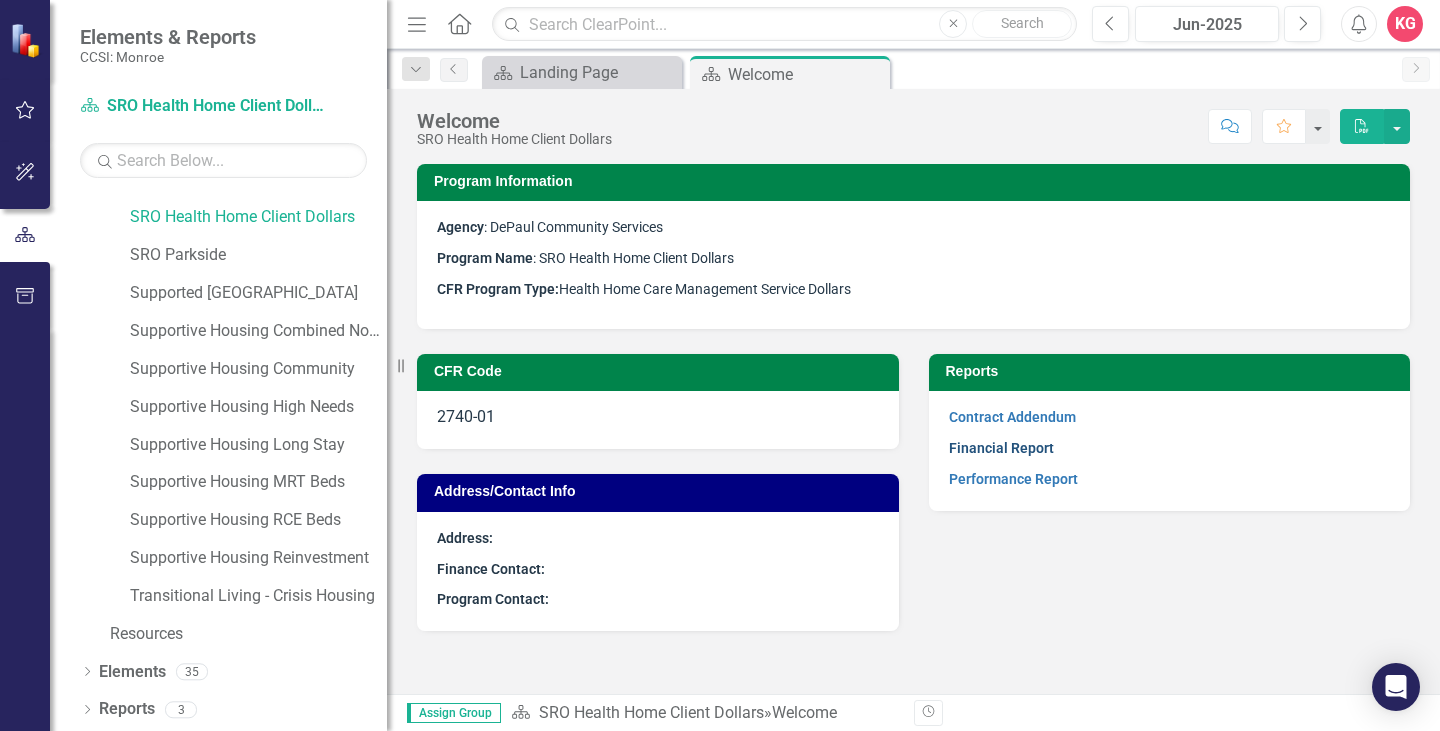 click on "Financial Report" at bounding box center (1001, 448) 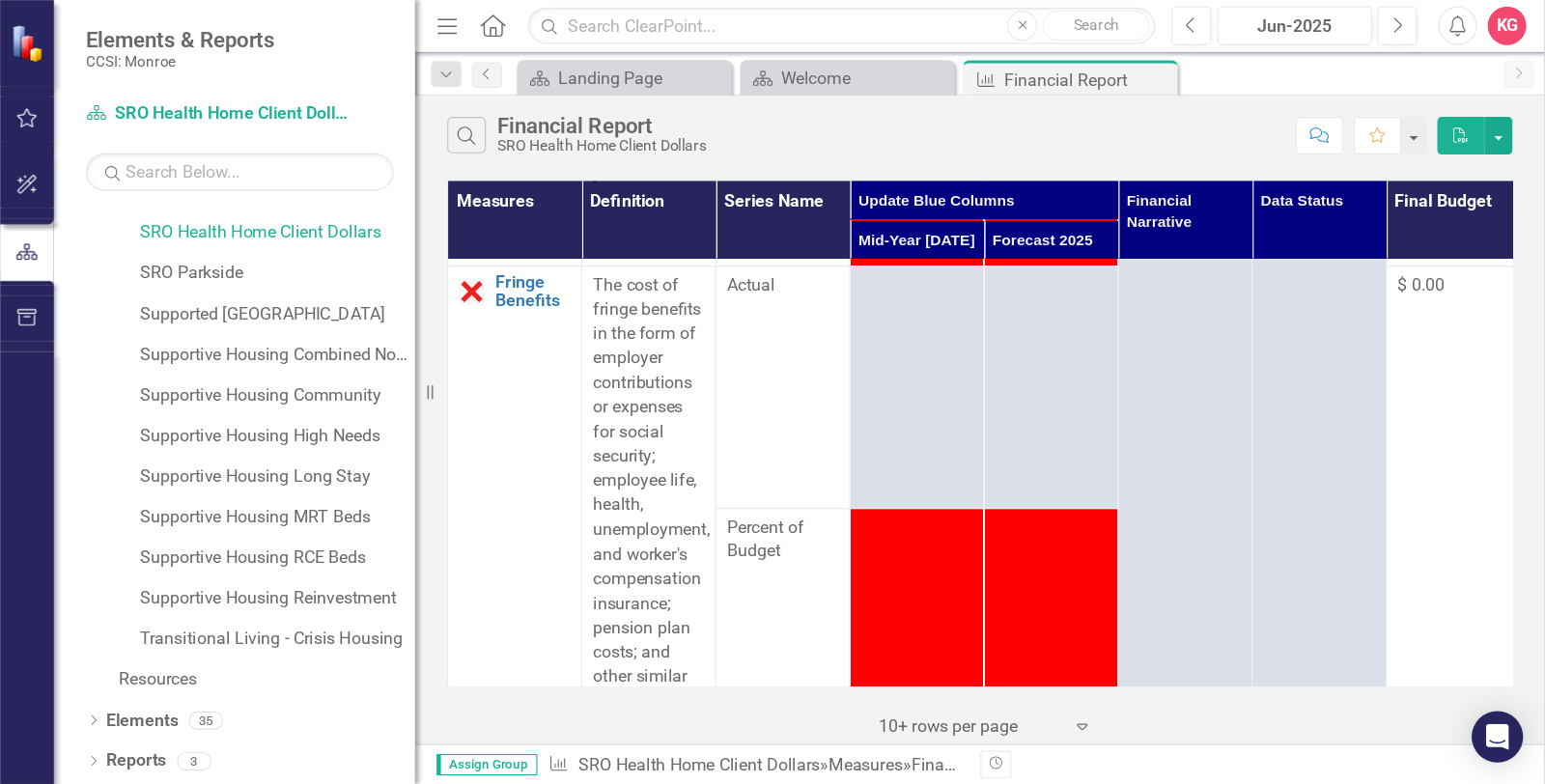 scroll, scrollTop: 579, scrollLeft: 0, axis: vertical 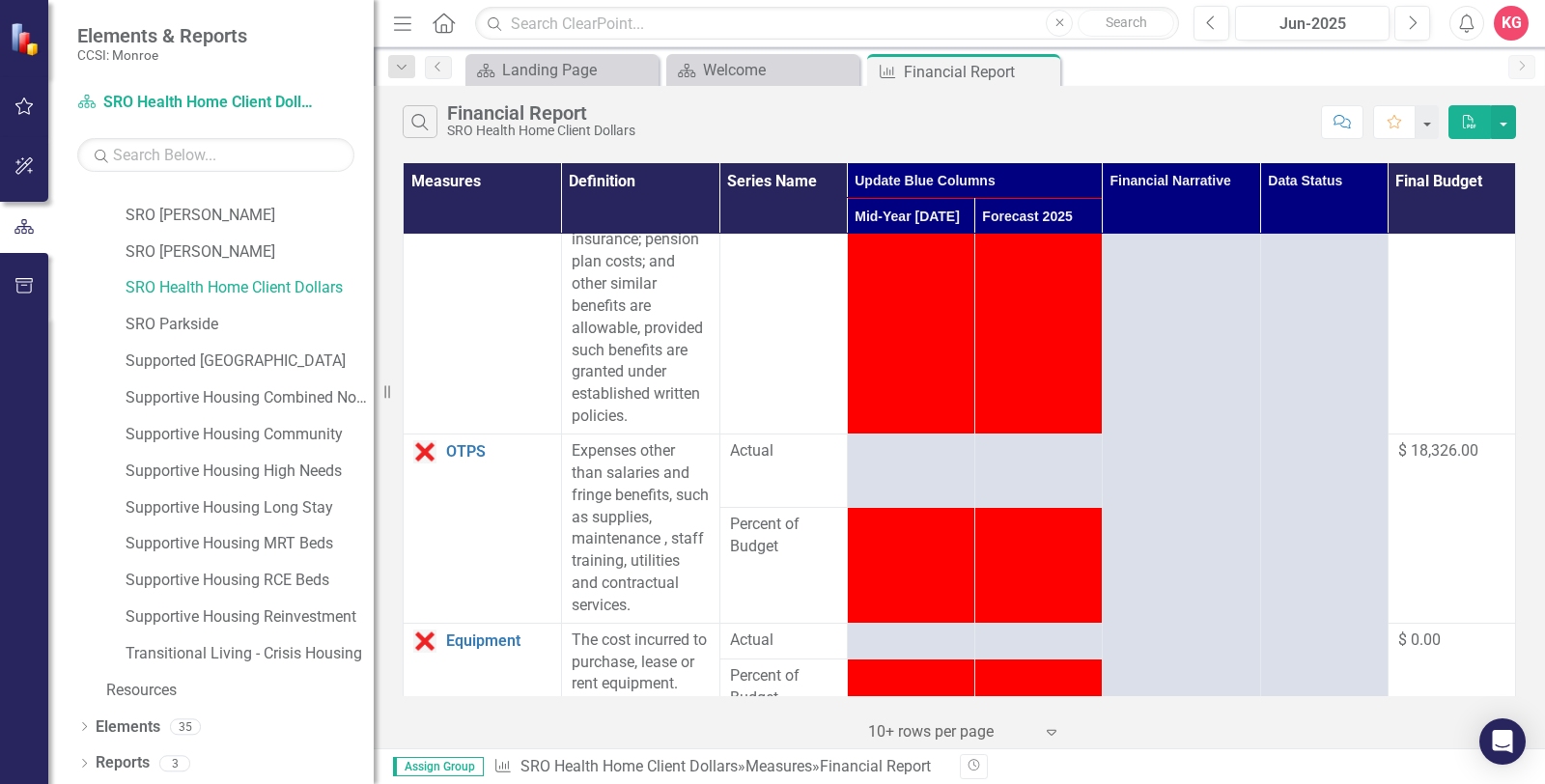 drag, startPoint x: 1383, startPoint y: 3, endPoint x: 570, endPoint y: 403, distance: 906.073 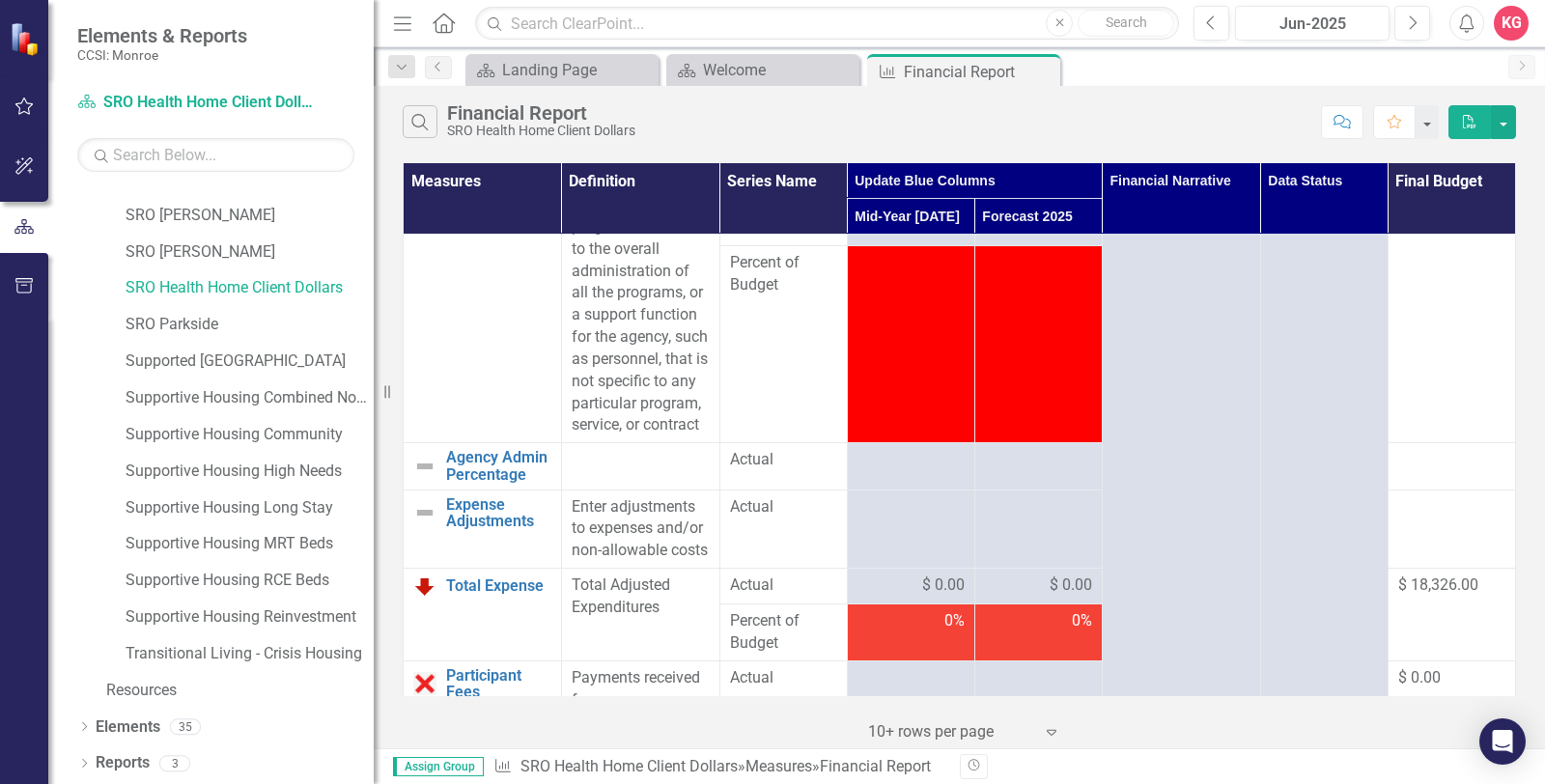 scroll, scrollTop: 1330, scrollLeft: 0, axis: vertical 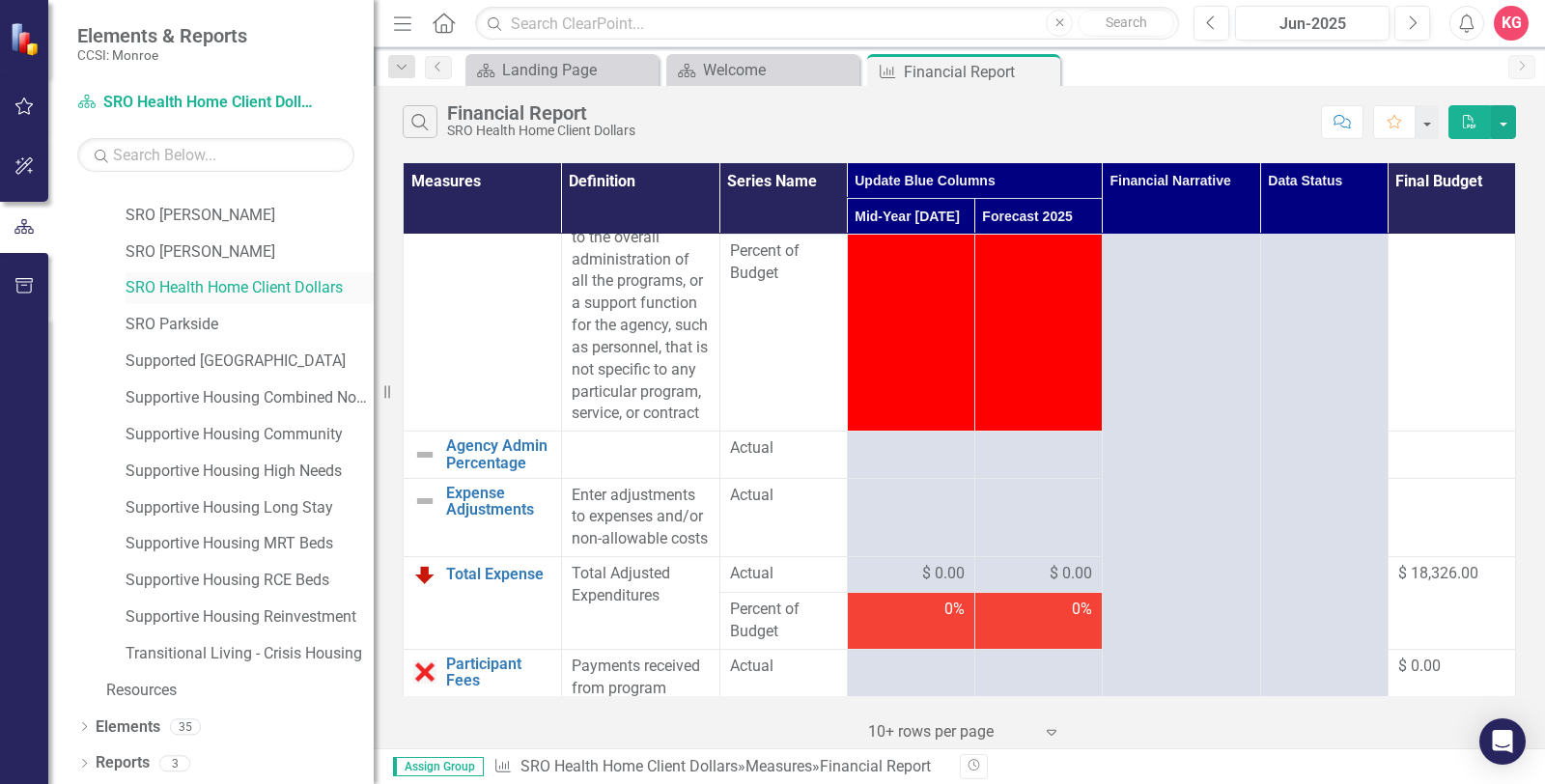 click on "SRO Health Home Client Dollars" at bounding box center [249, 288] 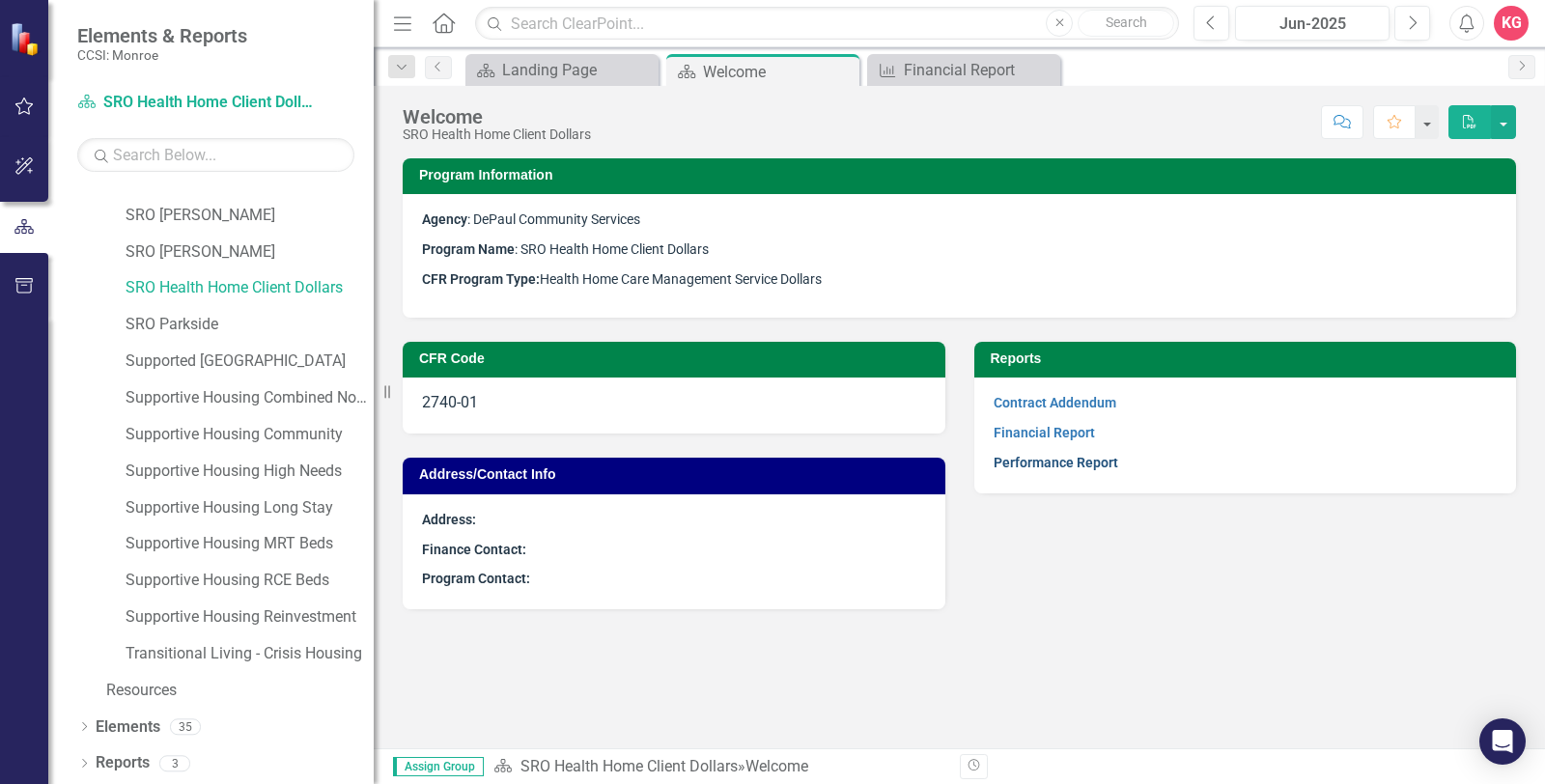click on "Performance Report" at bounding box center [1055, 462] 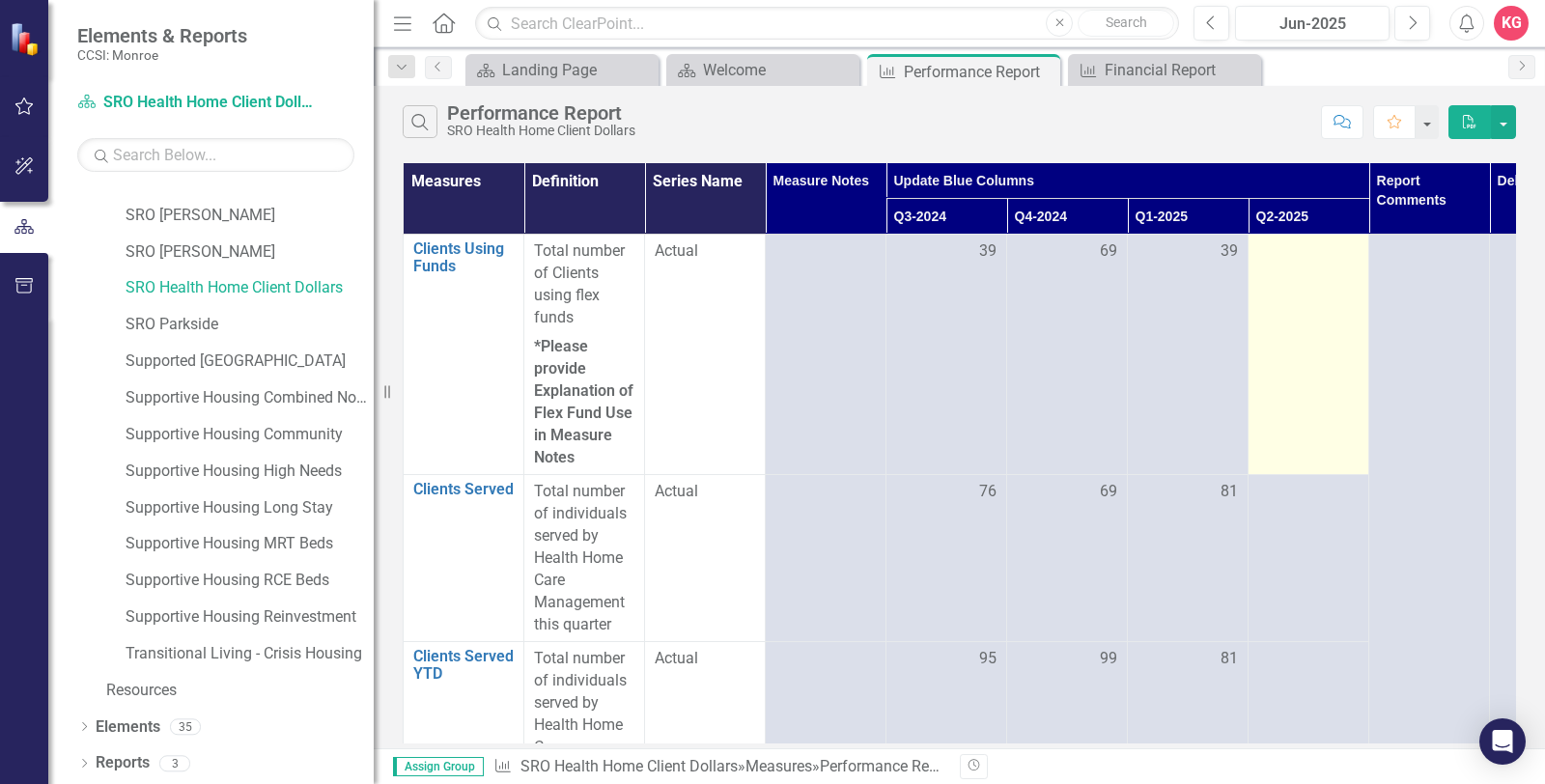 click at bounding box center (1308, 354) 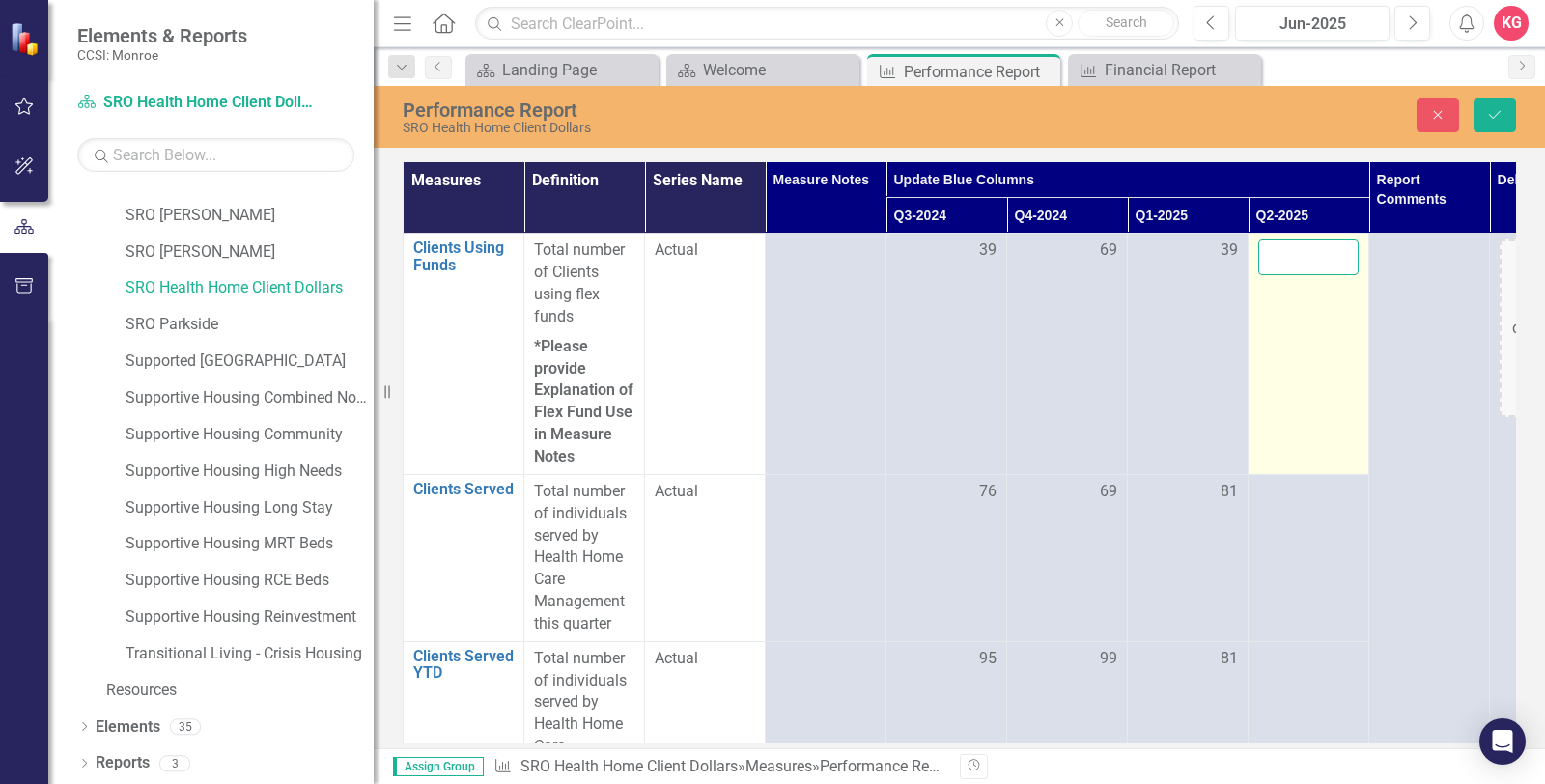 click at bounding box center [1308, 257] 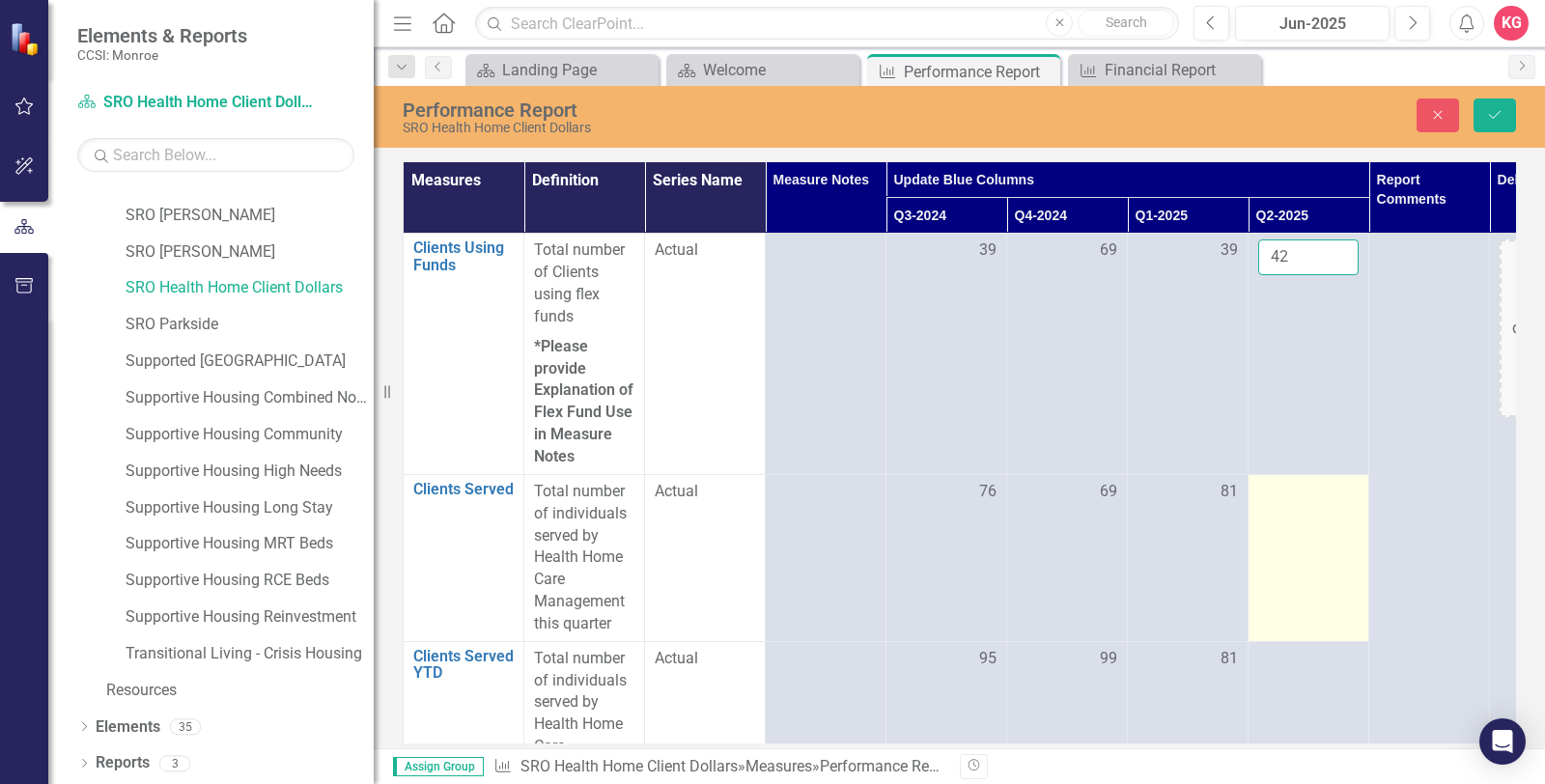 type on "42" 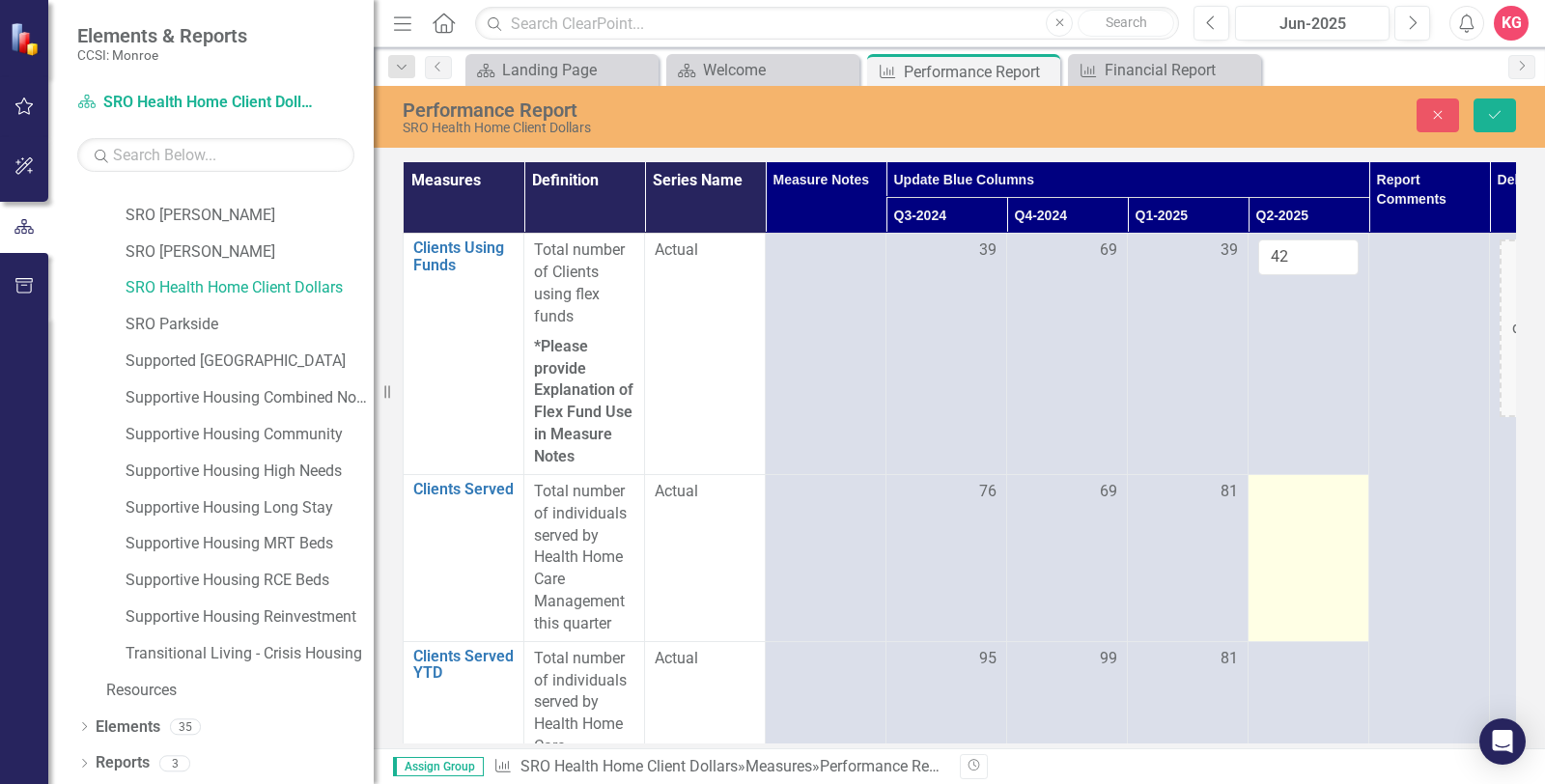 click at bounding box center [1308, 557] 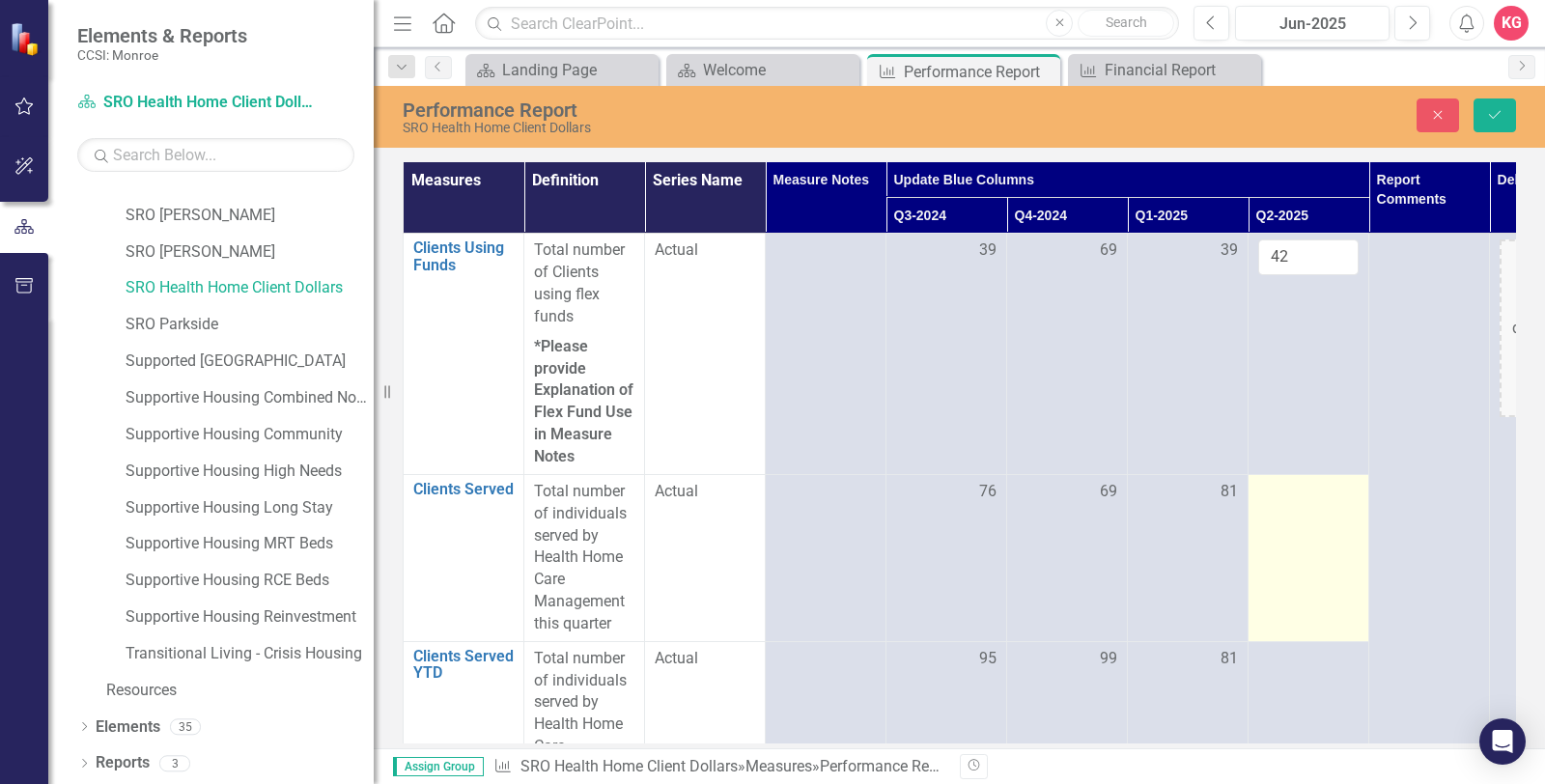 click at bounding box center (1308, 557) 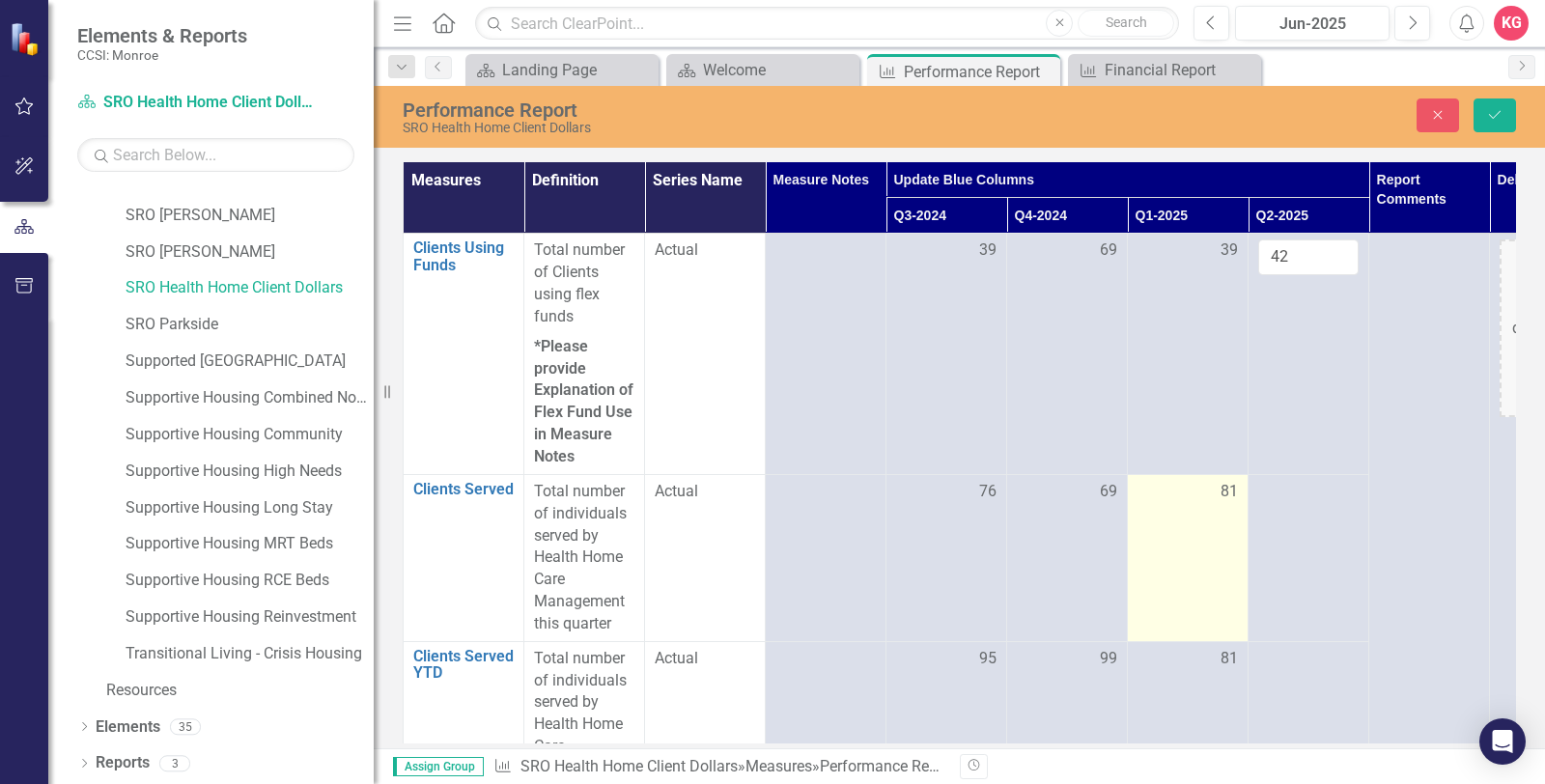 click on "81" at bounding box center [1188, 491] 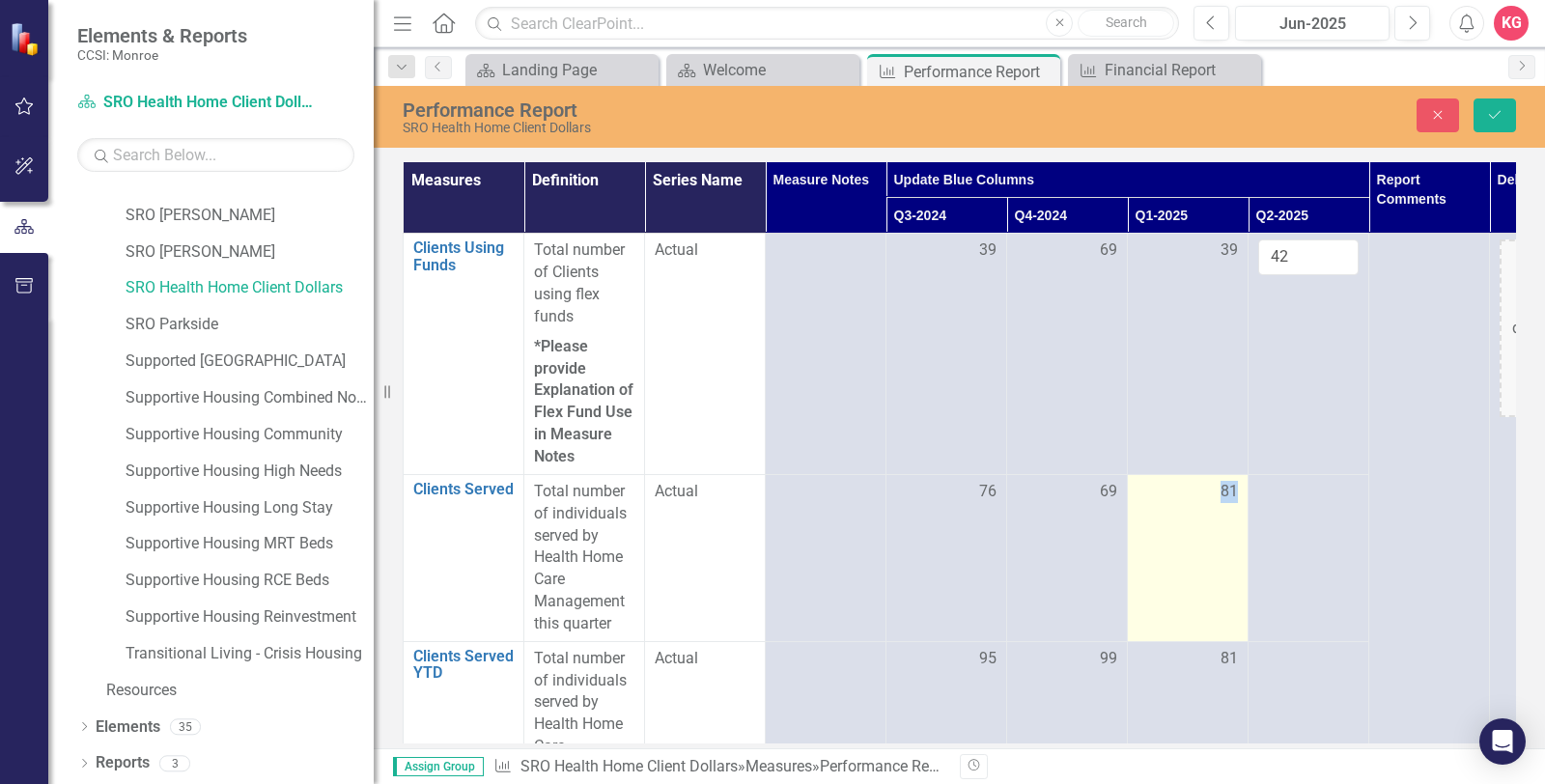 click on "81" at bounding box center (1188, 491) 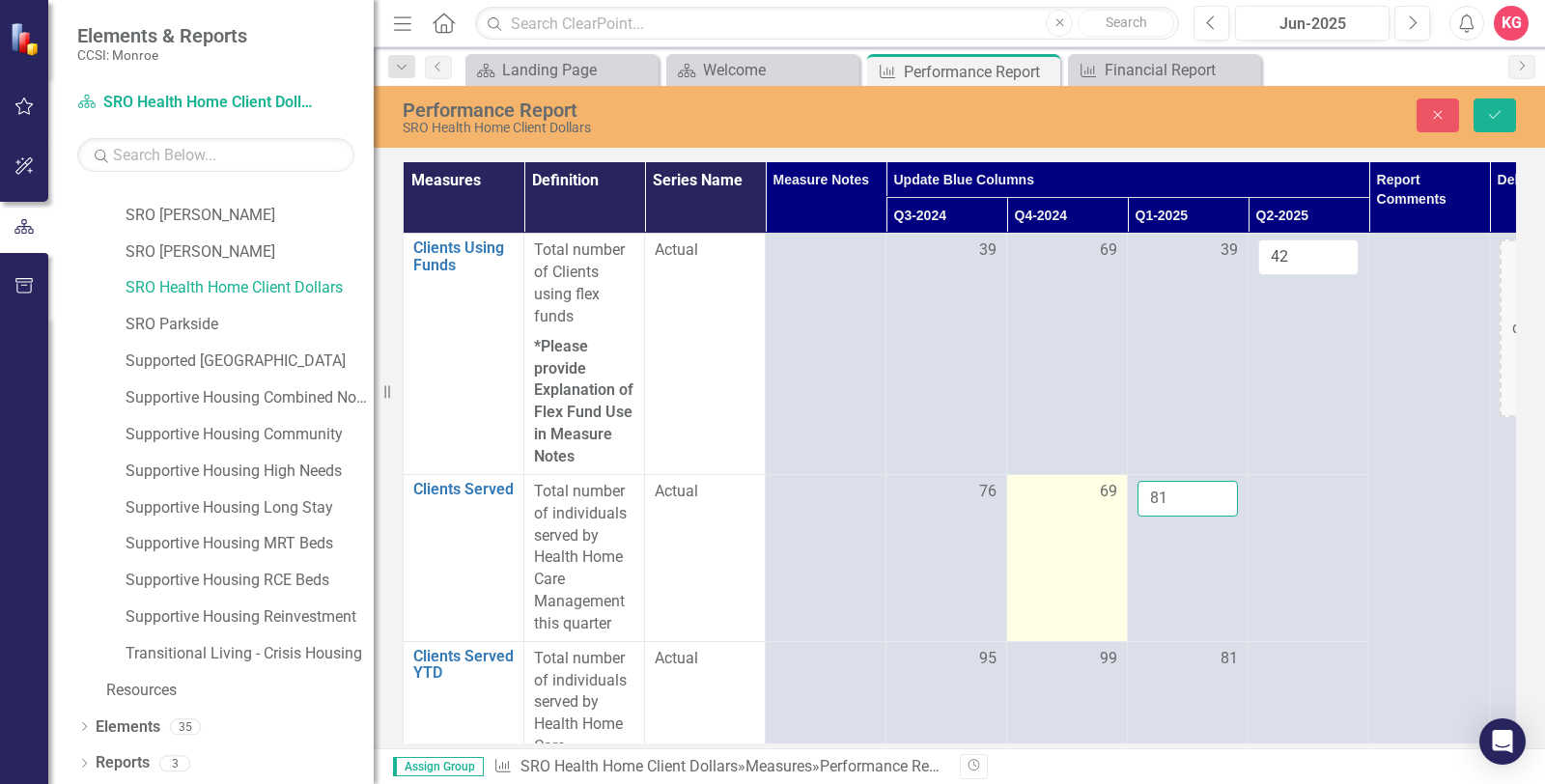 drag, startPoint x: 1198, startPoint y: 498, endPoint x: 1102, endPoint y: 496, distance: 96.02 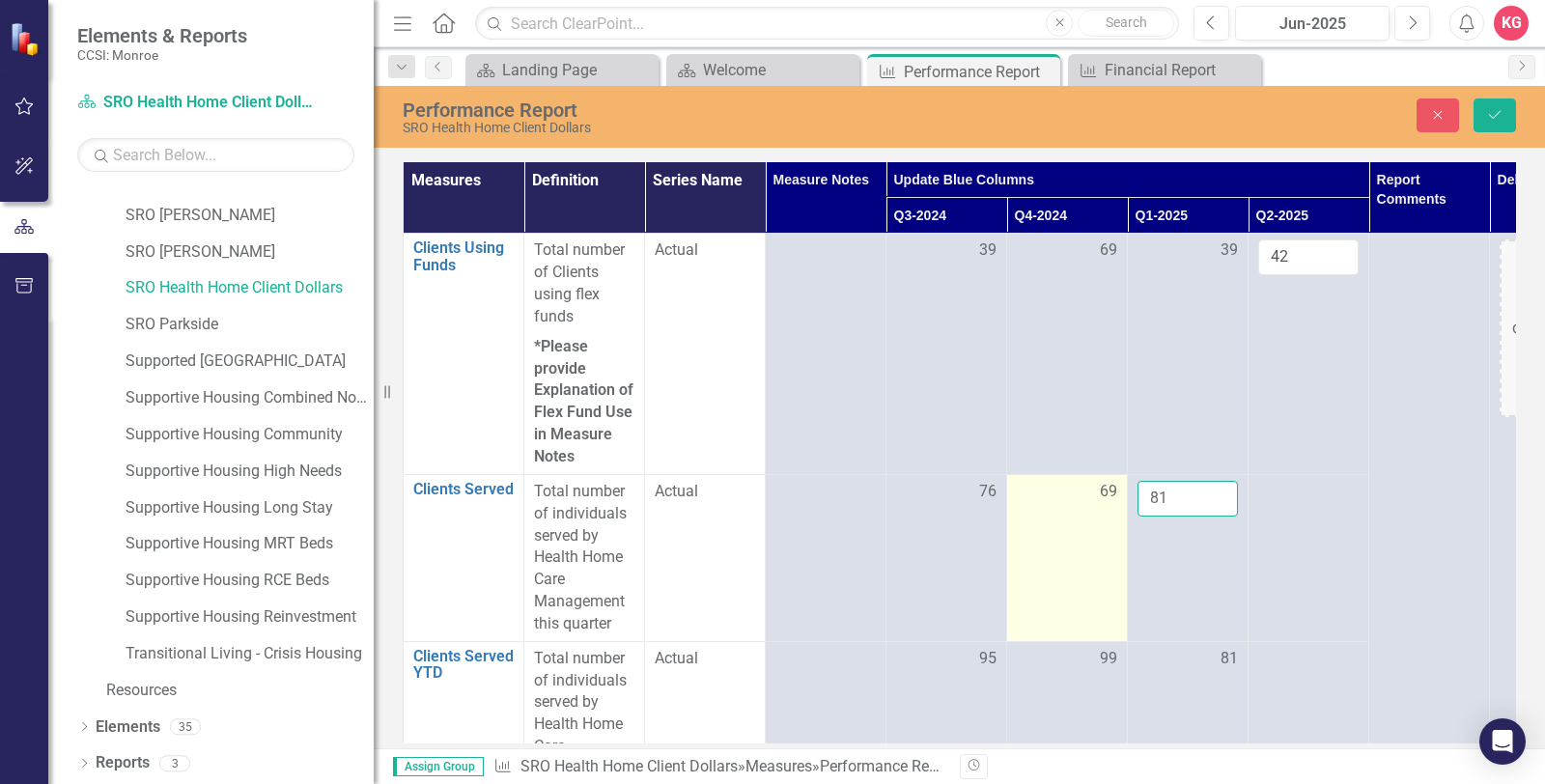 click on "Clients Served Link Open Element Total number of individuals served by Health Home Care Management this quarter Actual 76 69 81" at bounding box center [1067, 557] 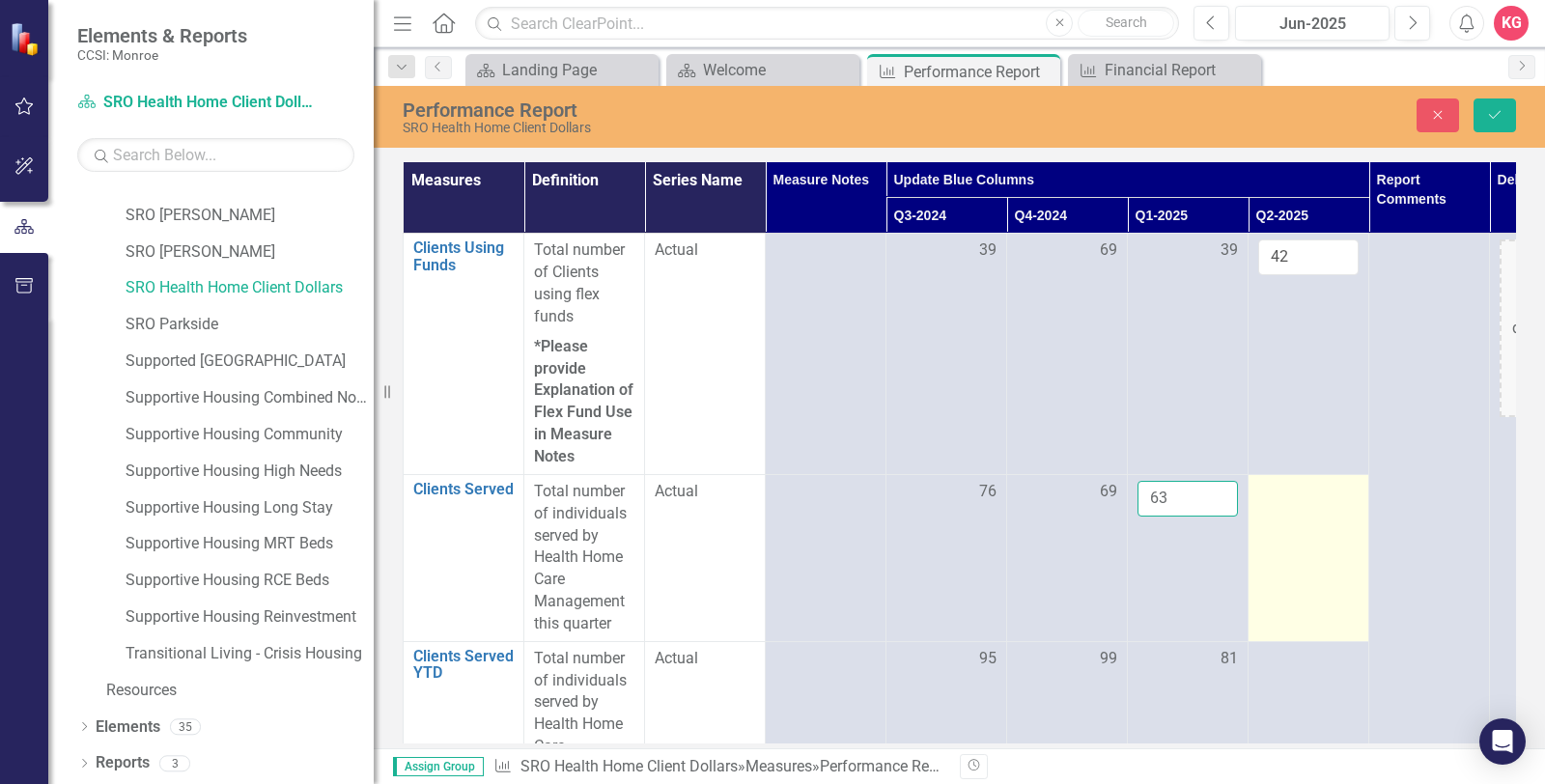 type on "63" 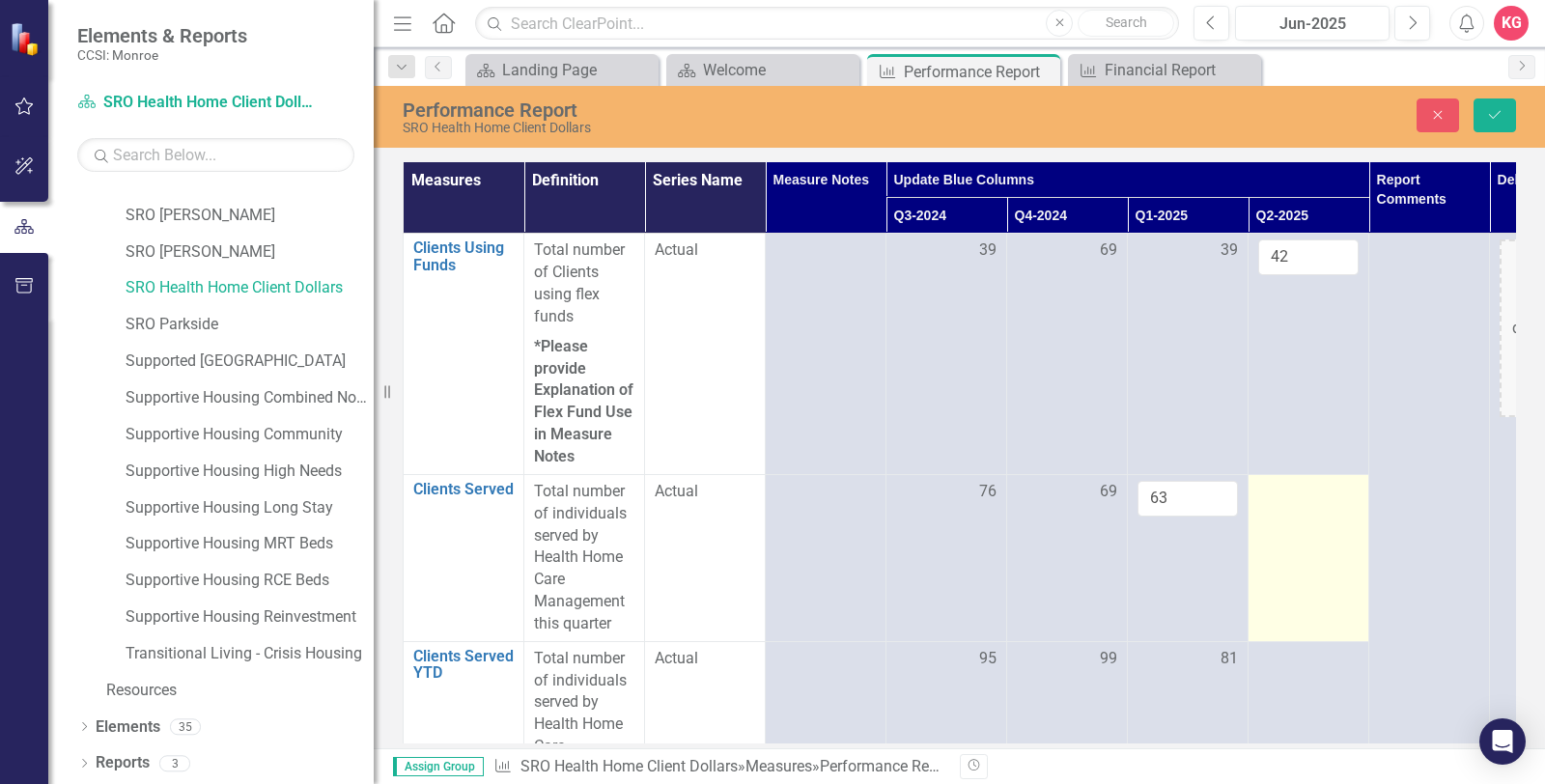 click at bounding box center [1308, 557] 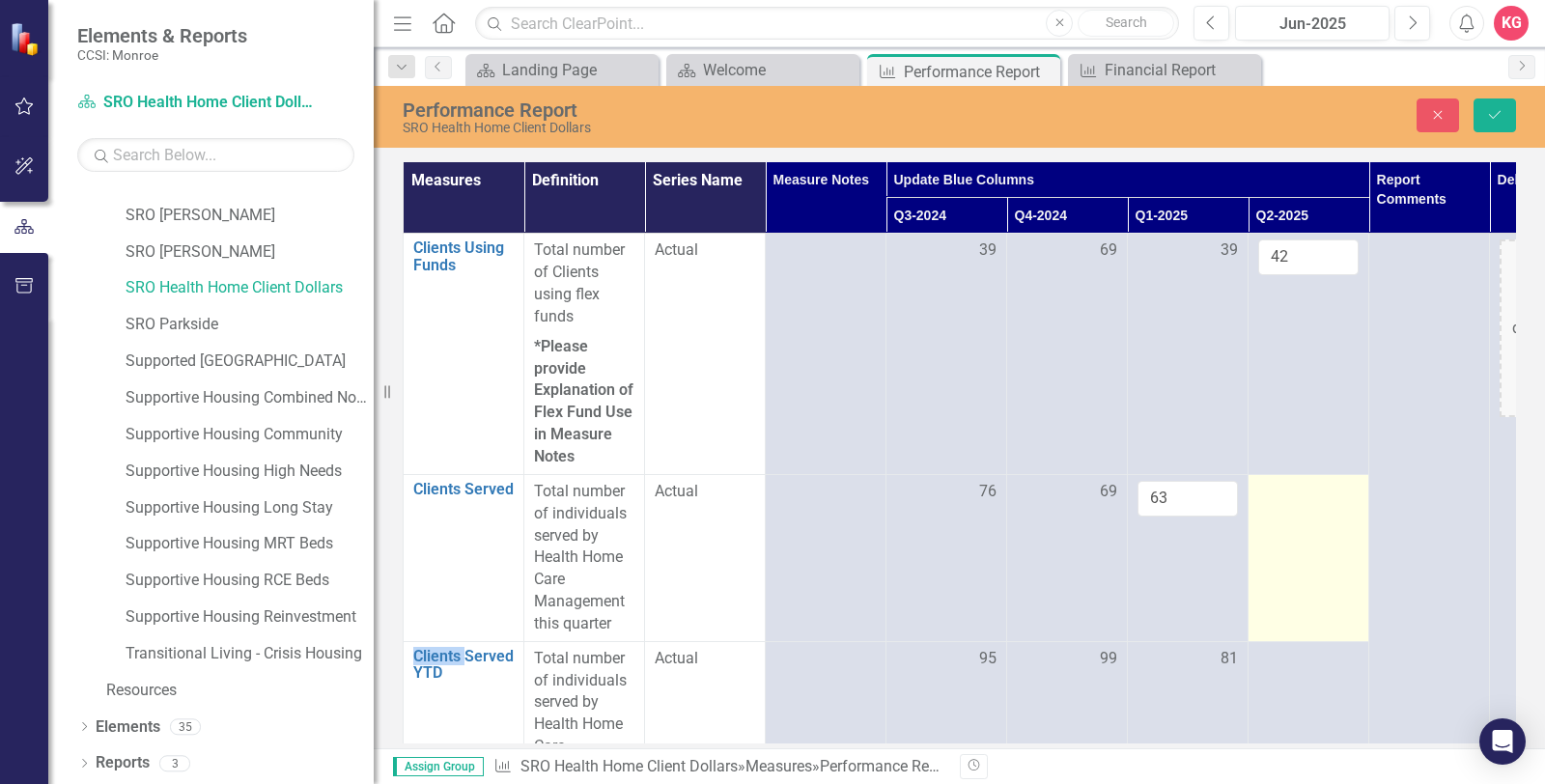 click at bounding box center (1308, 557) 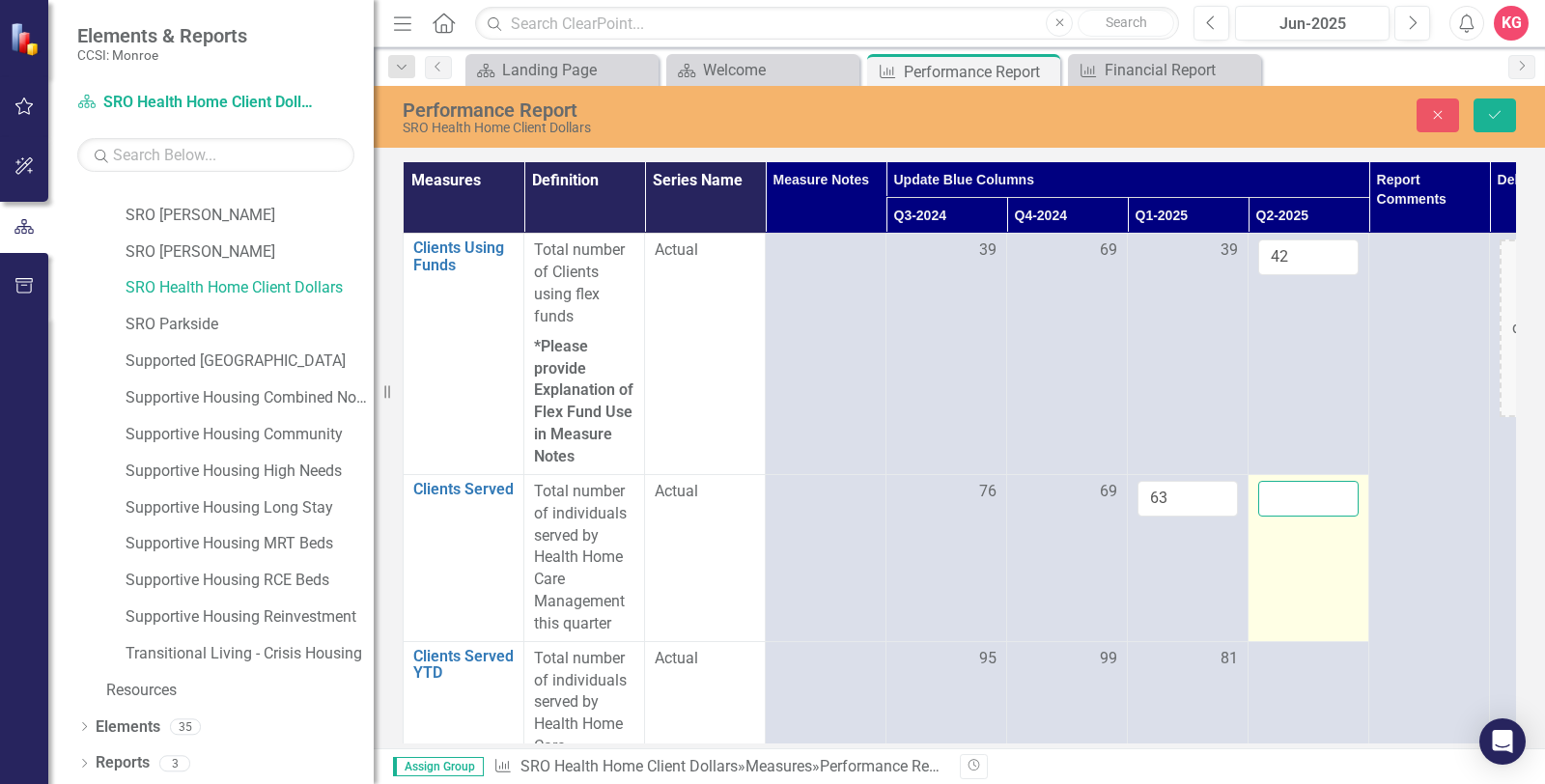 click at bounding box center [1308, 498] 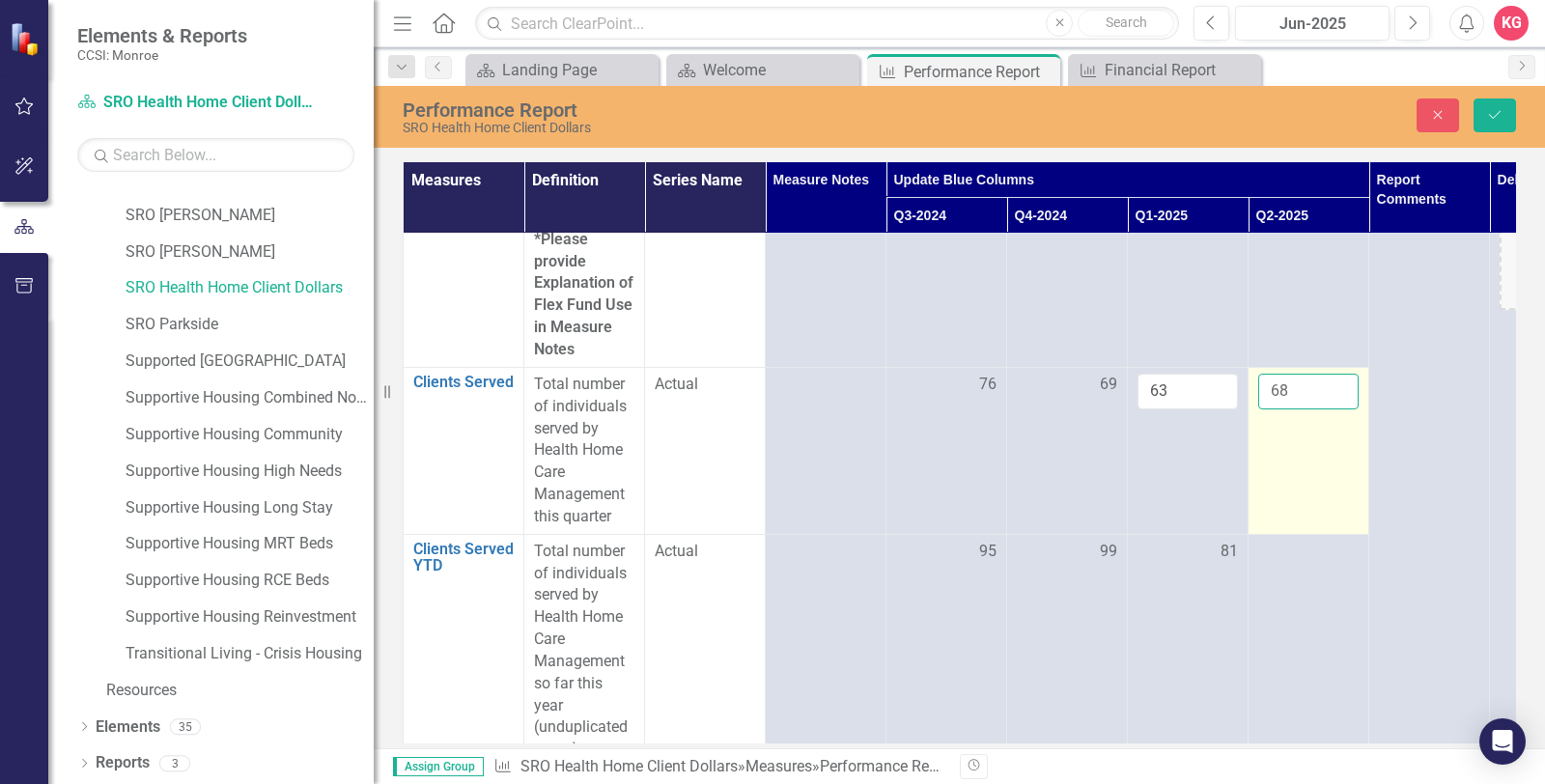 scroll, scrollTop: 146, scrollLeft: 0, axis: vertical 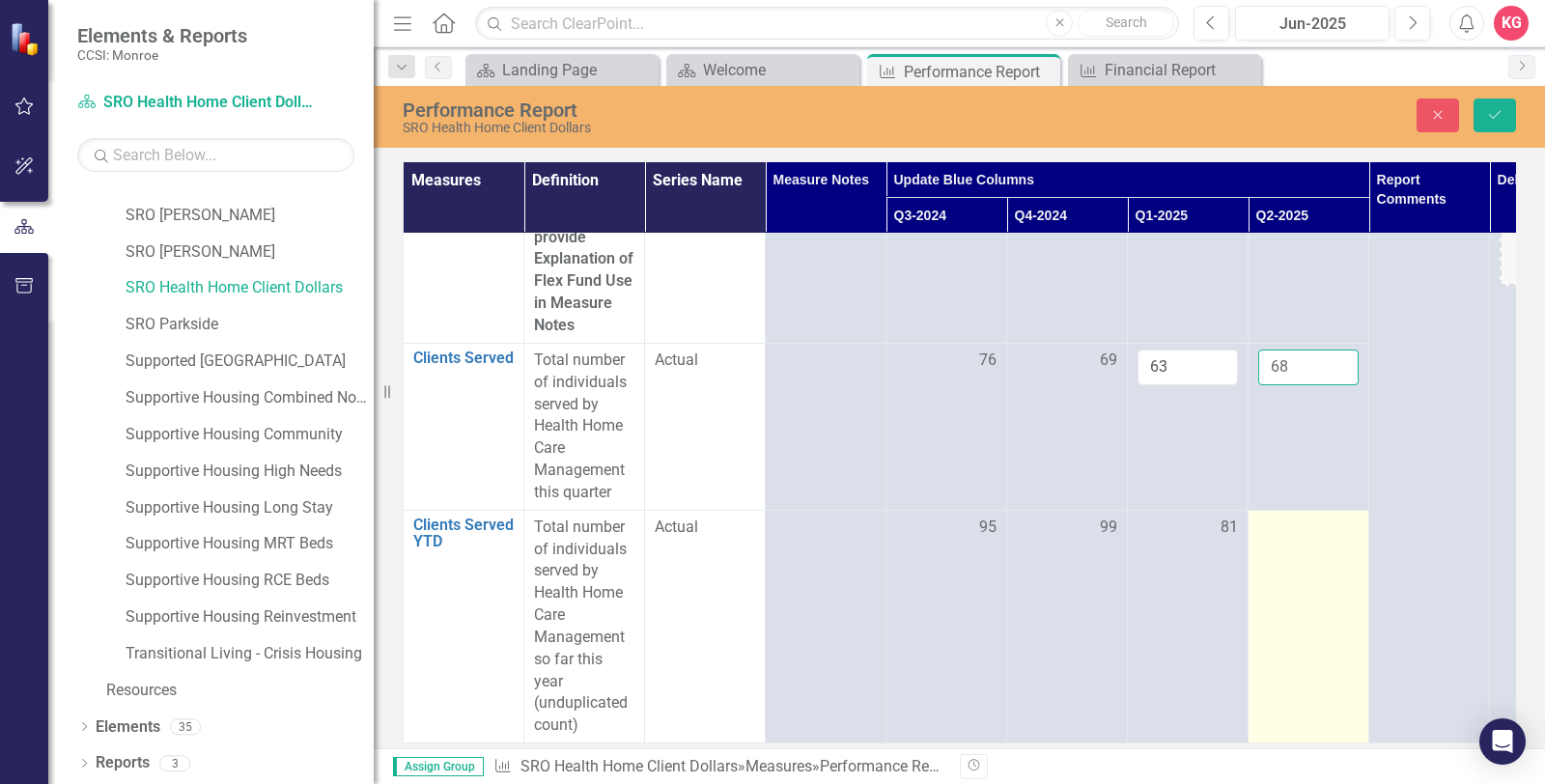type on "68" 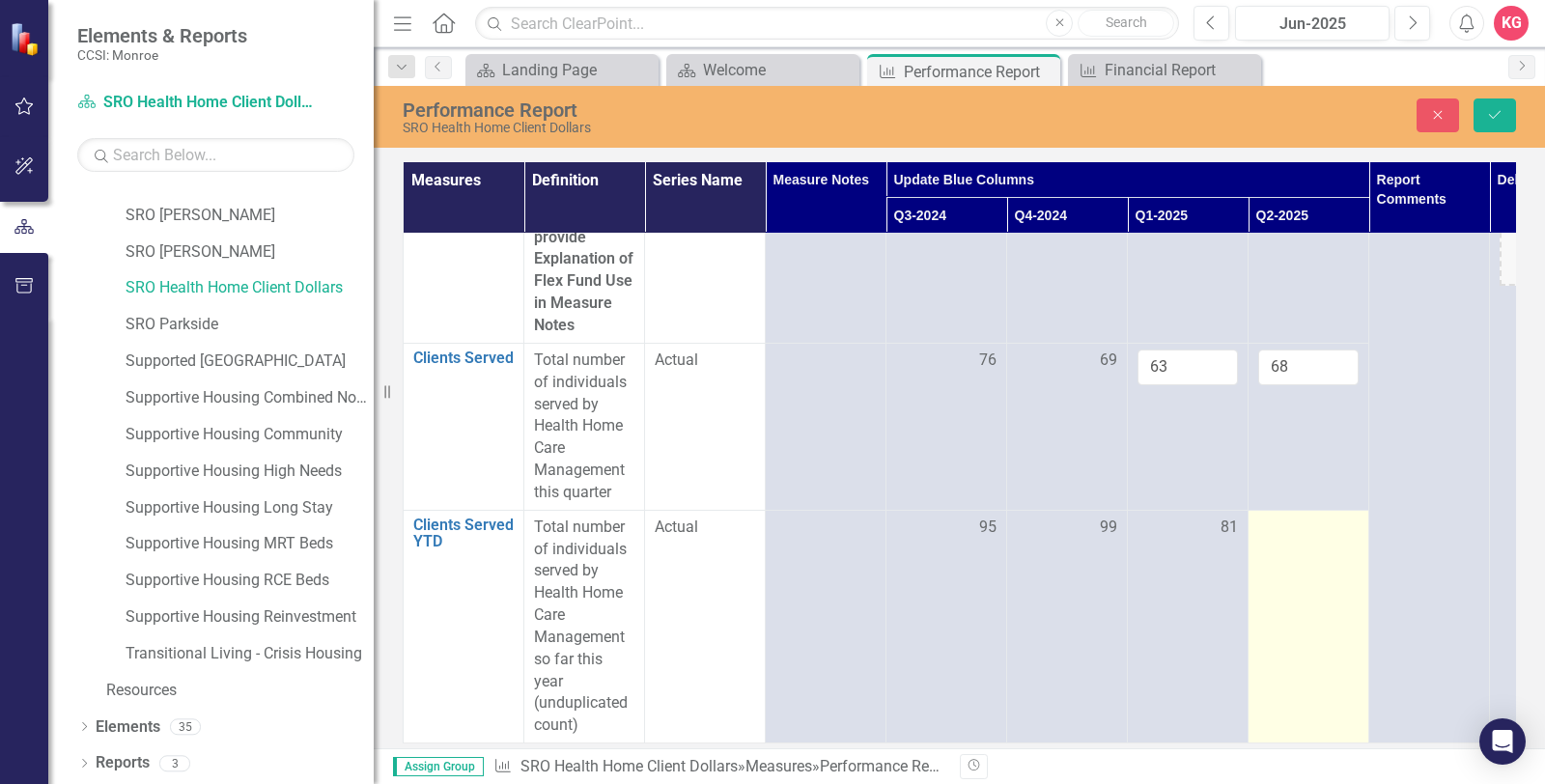 click at bounding box center [1308, 626] 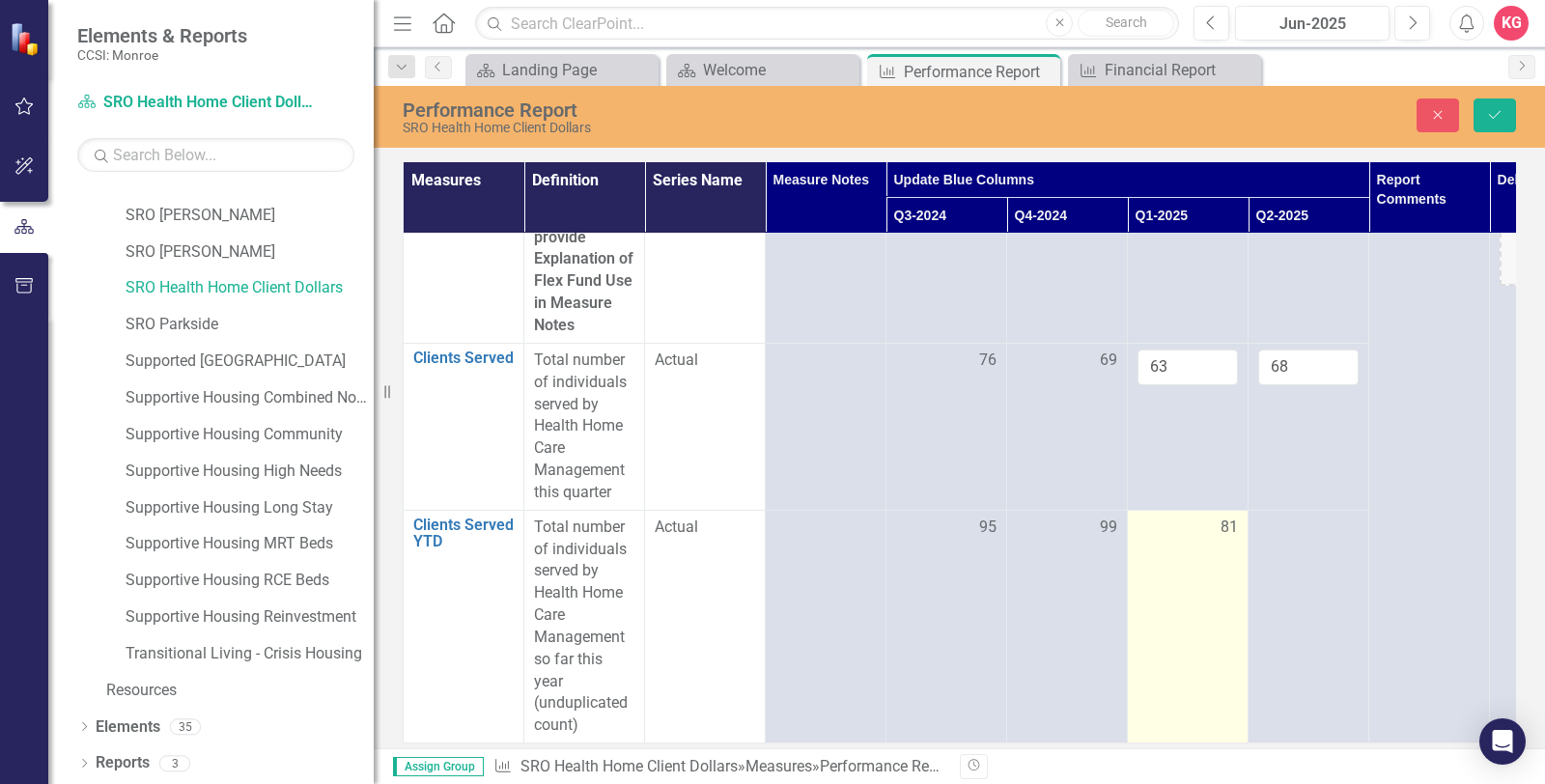 click on "81" at bounding box center (1188, 527) 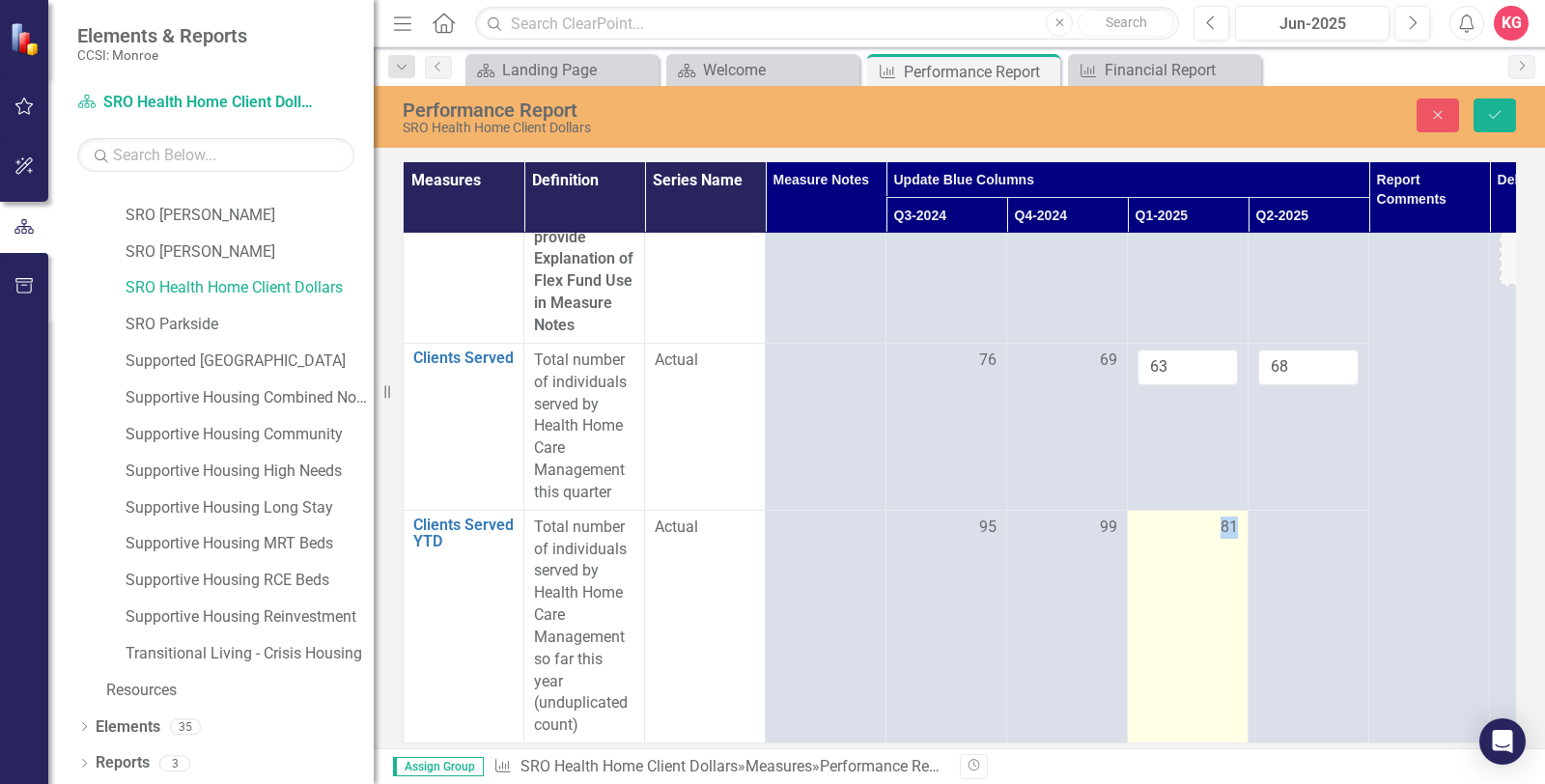 click on "81" at bounding box center (1188, 527) 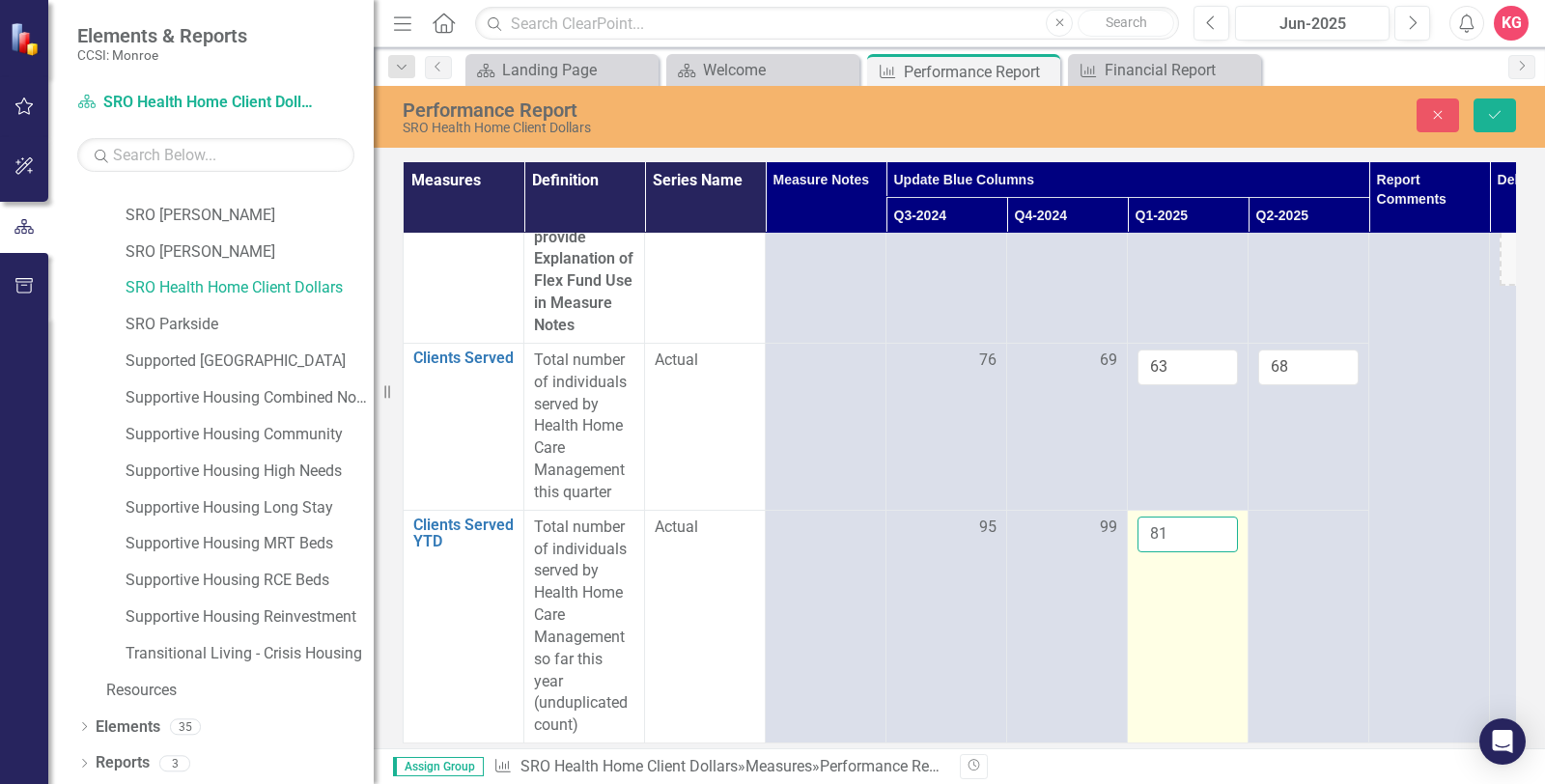 click on "81" at bounding box center (1188, 534) 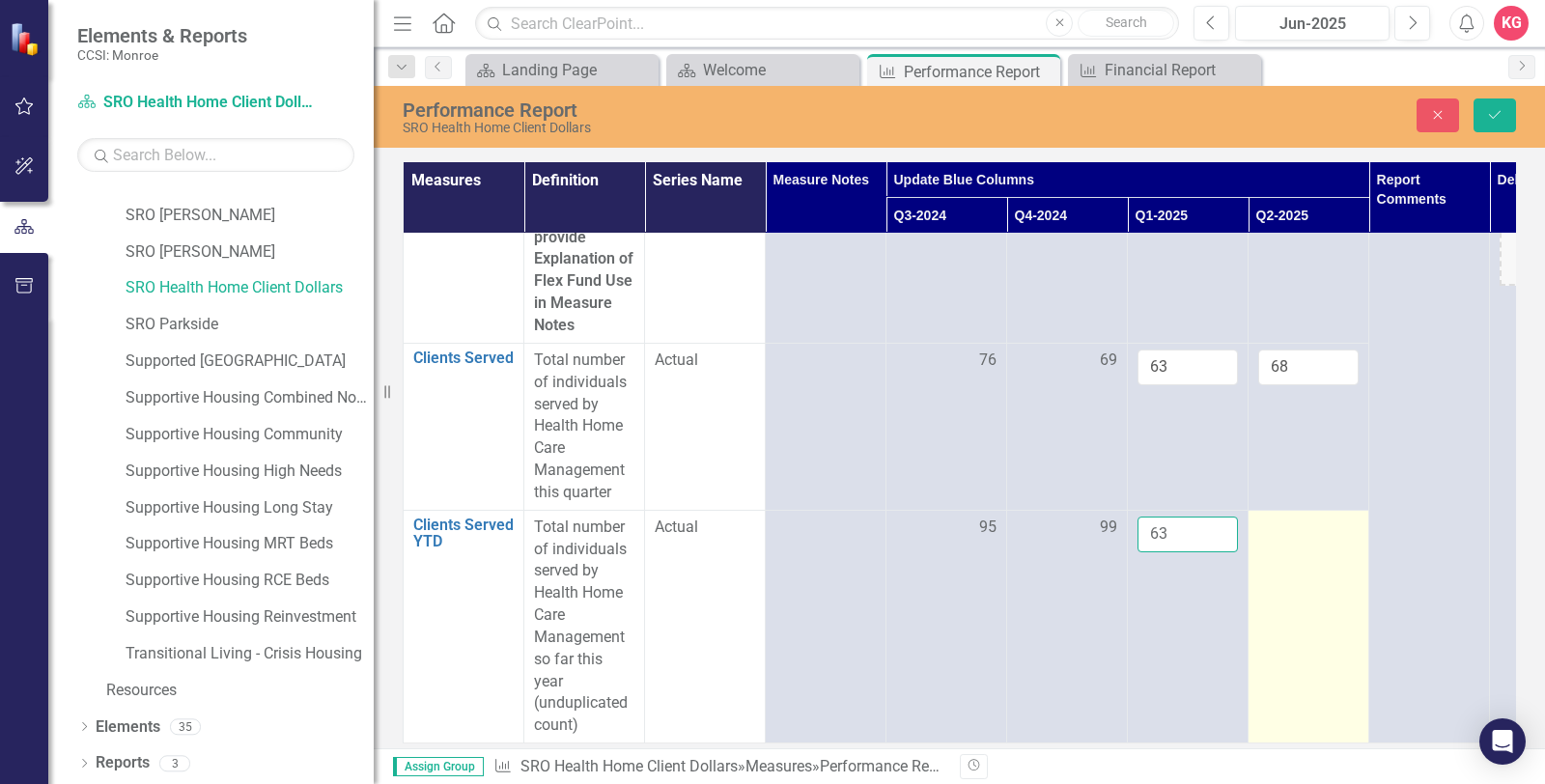 type on "63" 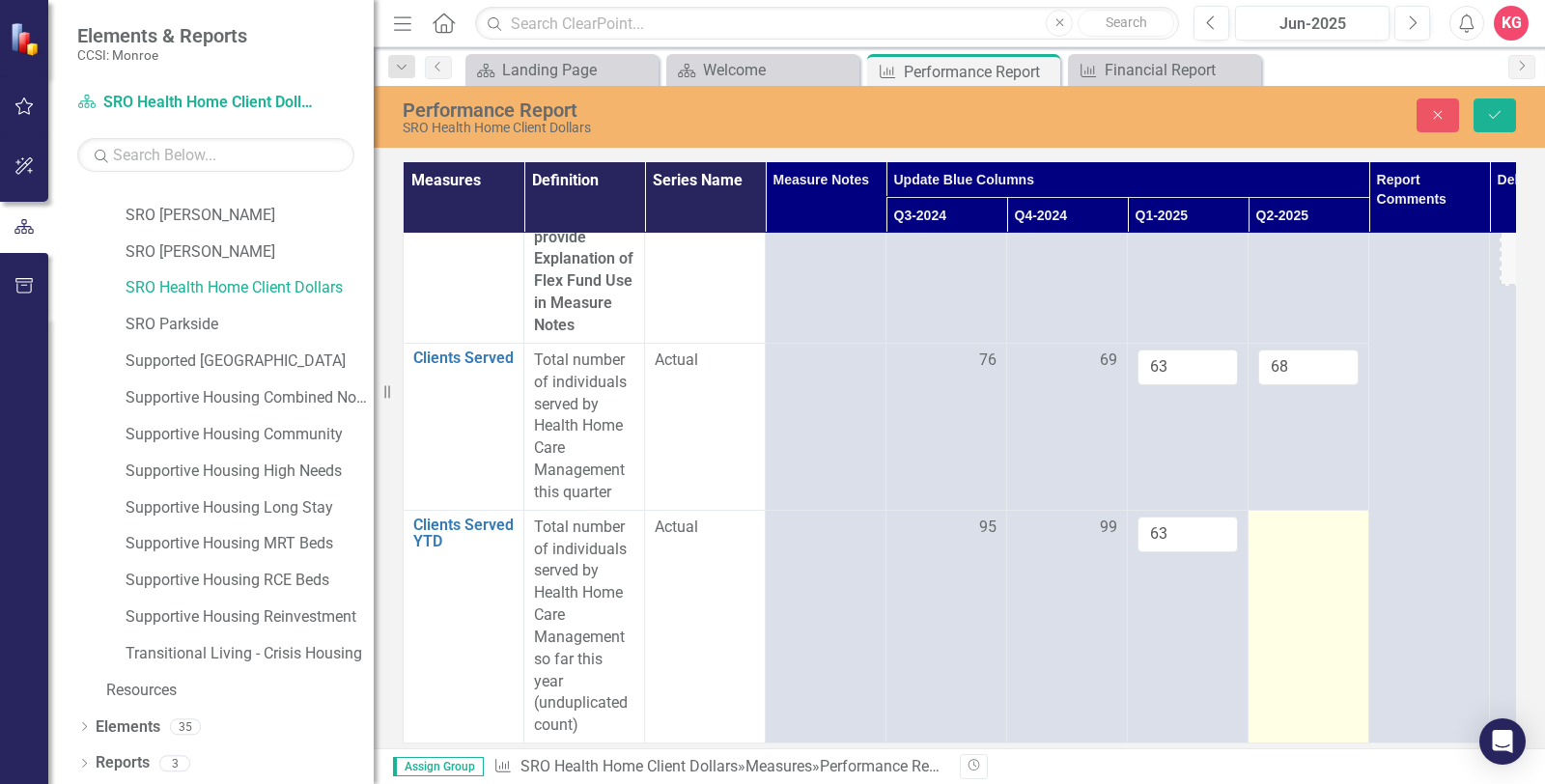 click at bounding box center [1308, 626] 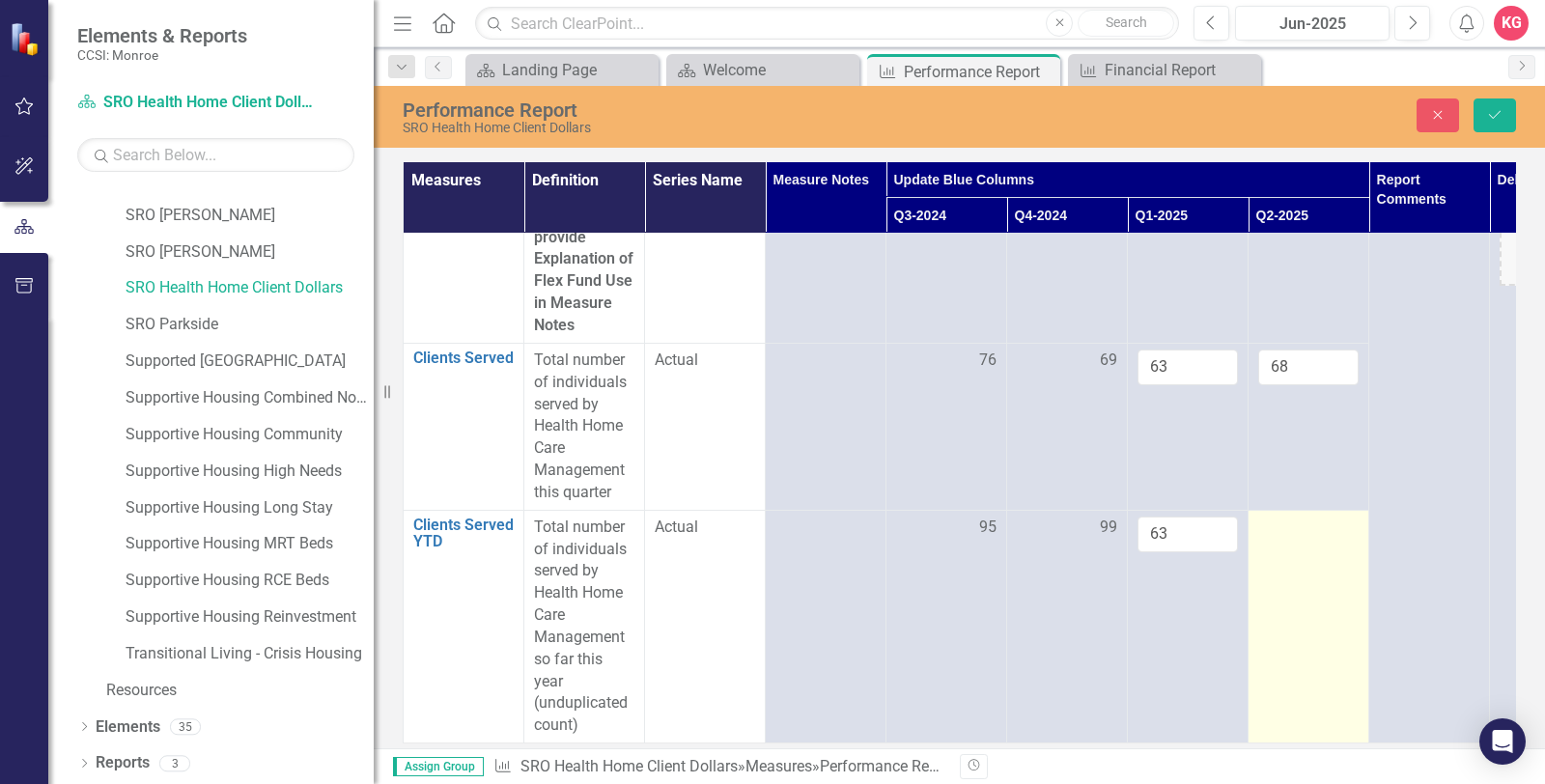 click at bounding box center (1308, 528) 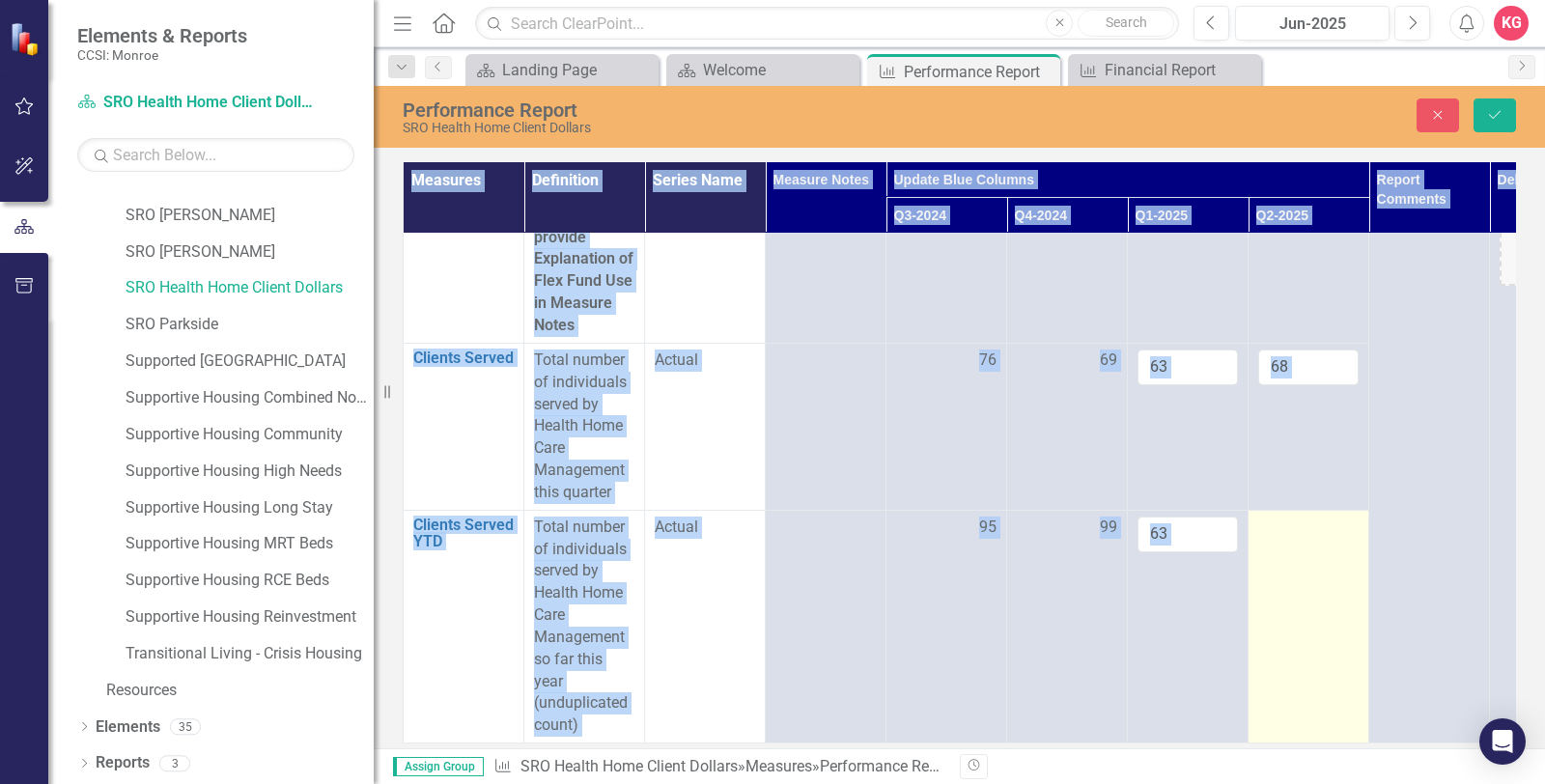click at bounding box center (1308, 528) 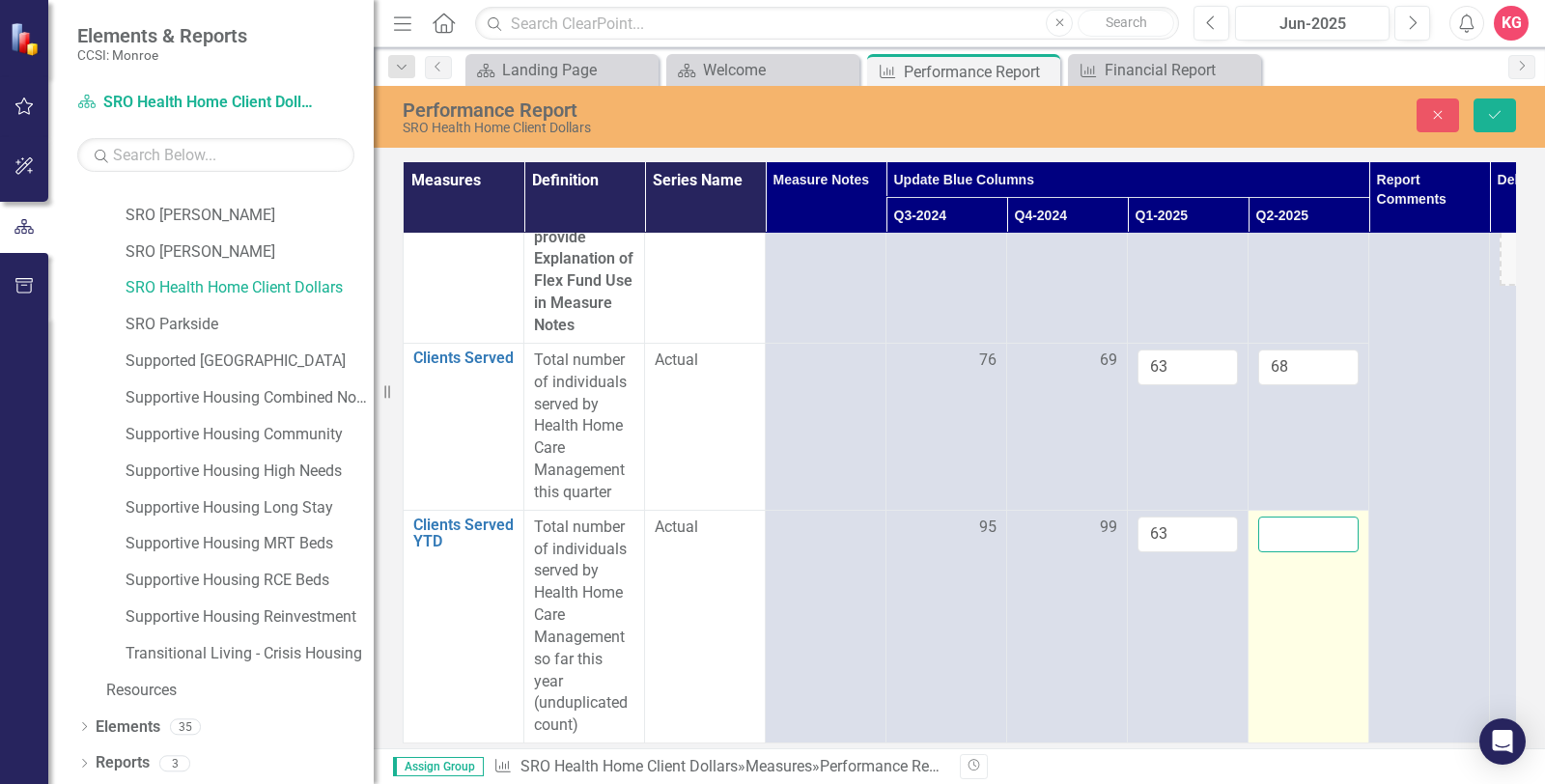 click at bounding box center [1308, 534] 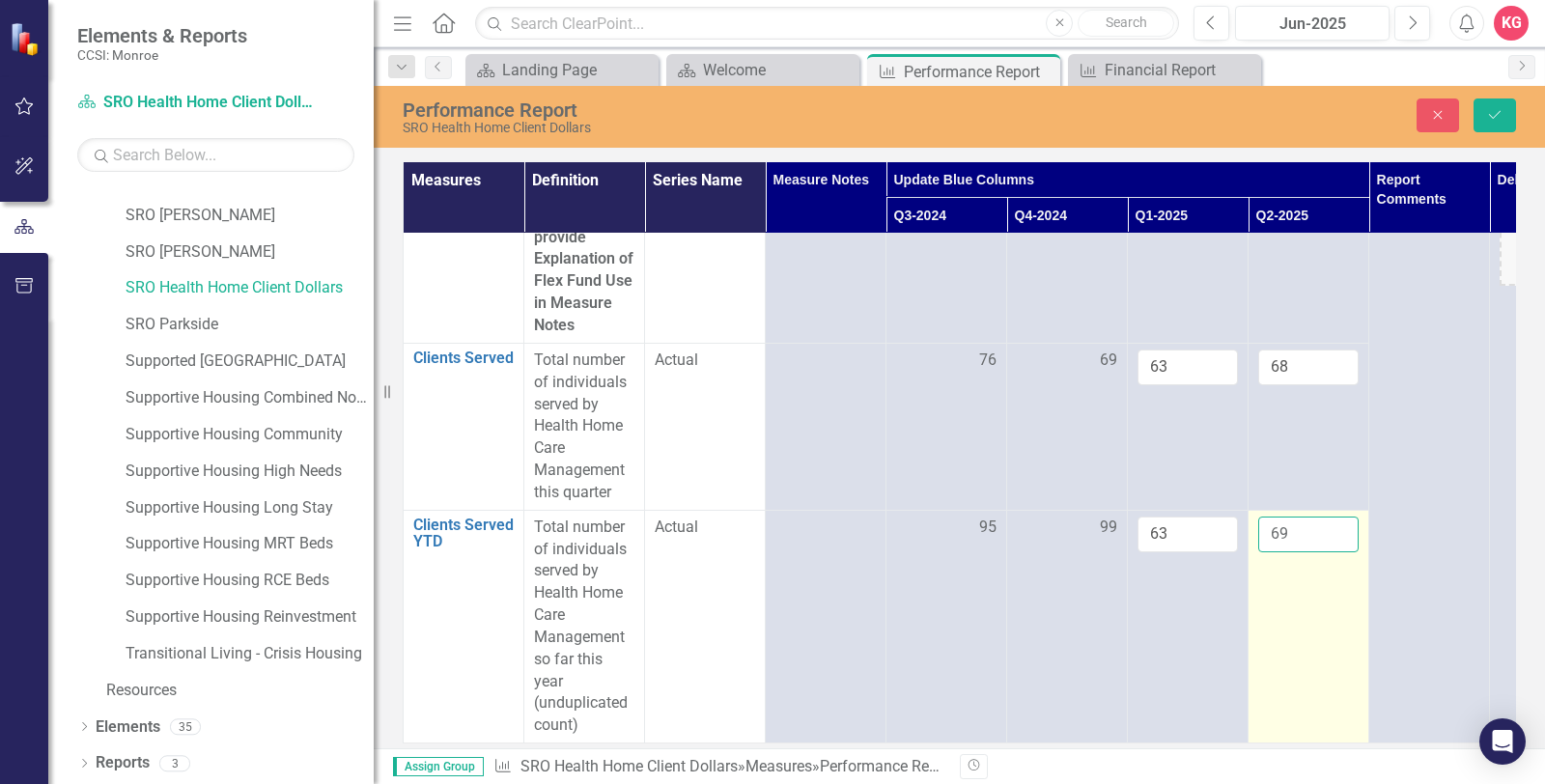type on "69" 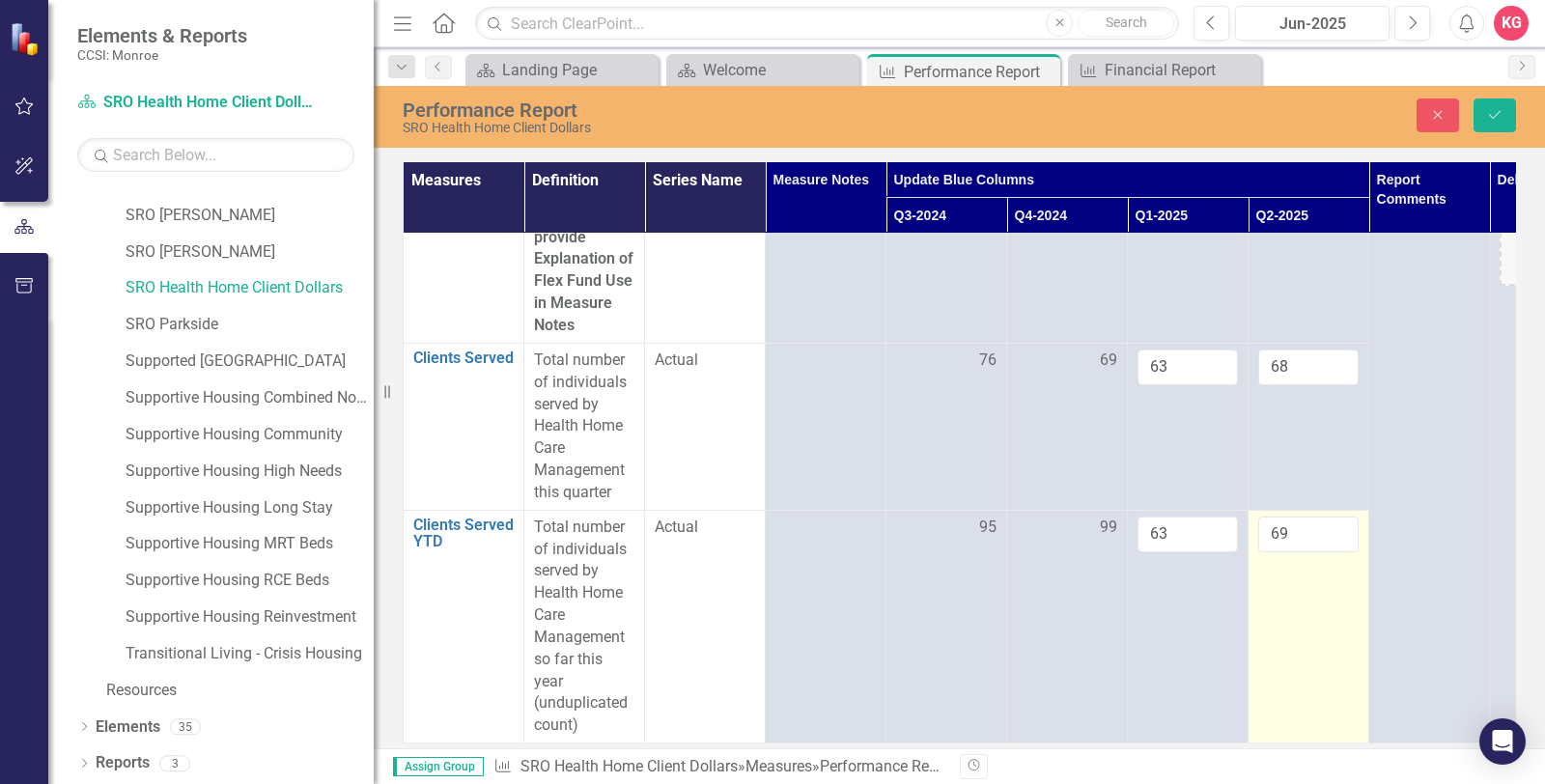 click on "69" at bounding box center [1308, 626] 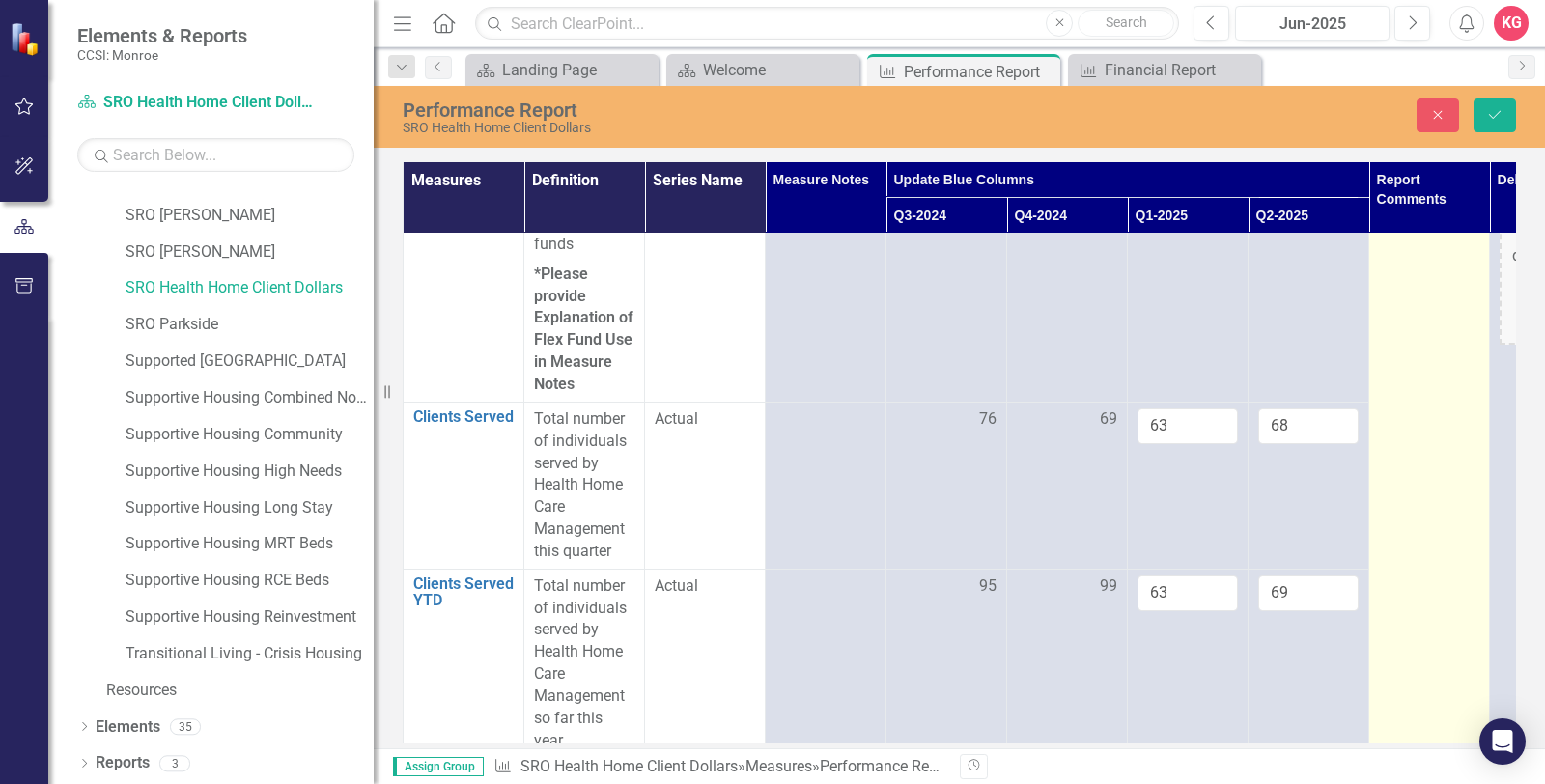 scroll, scrollTop: 0, scrollLeft: 0, axis: both 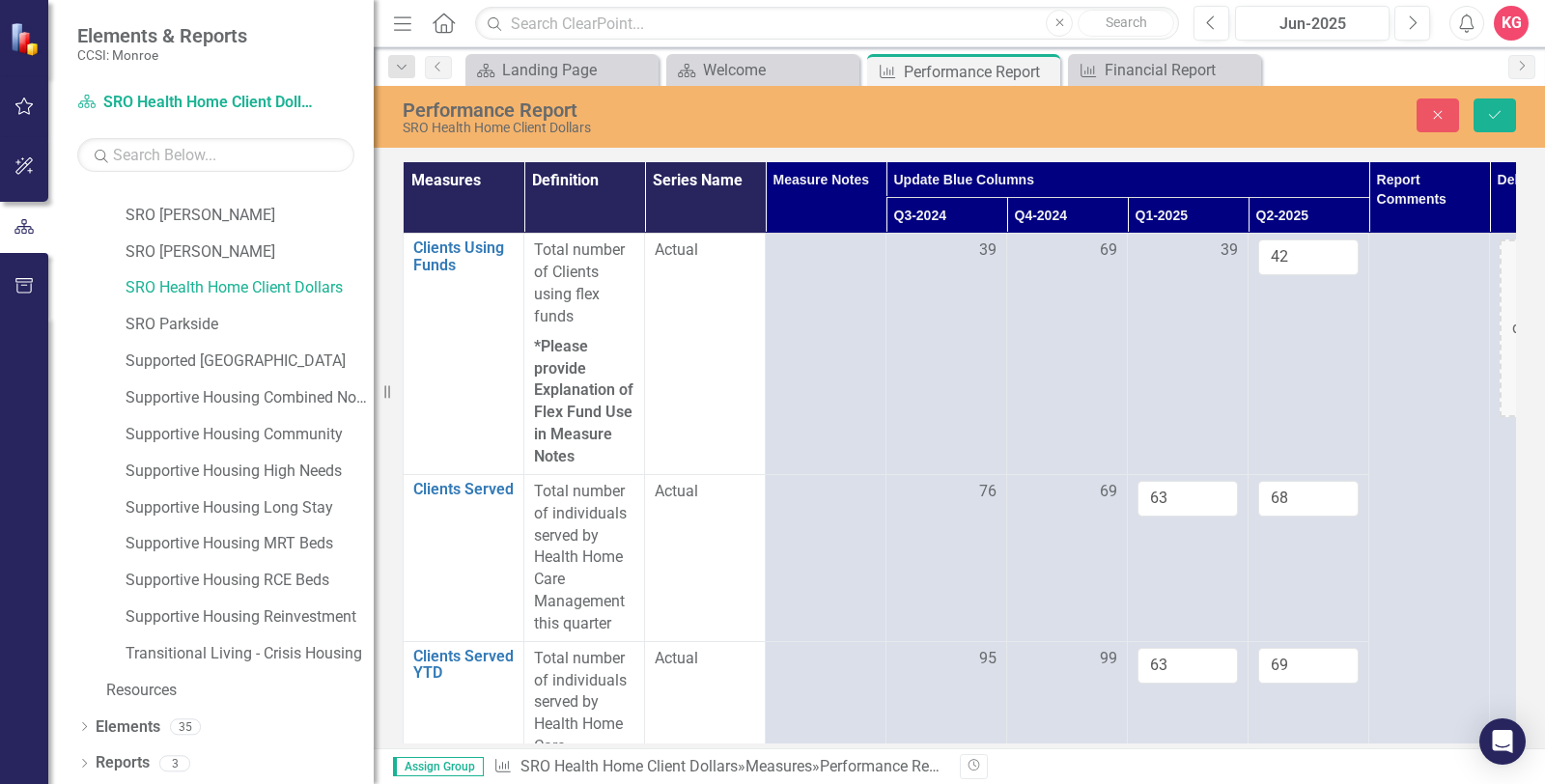 click on "Actual" at bounding box center [705, 353] 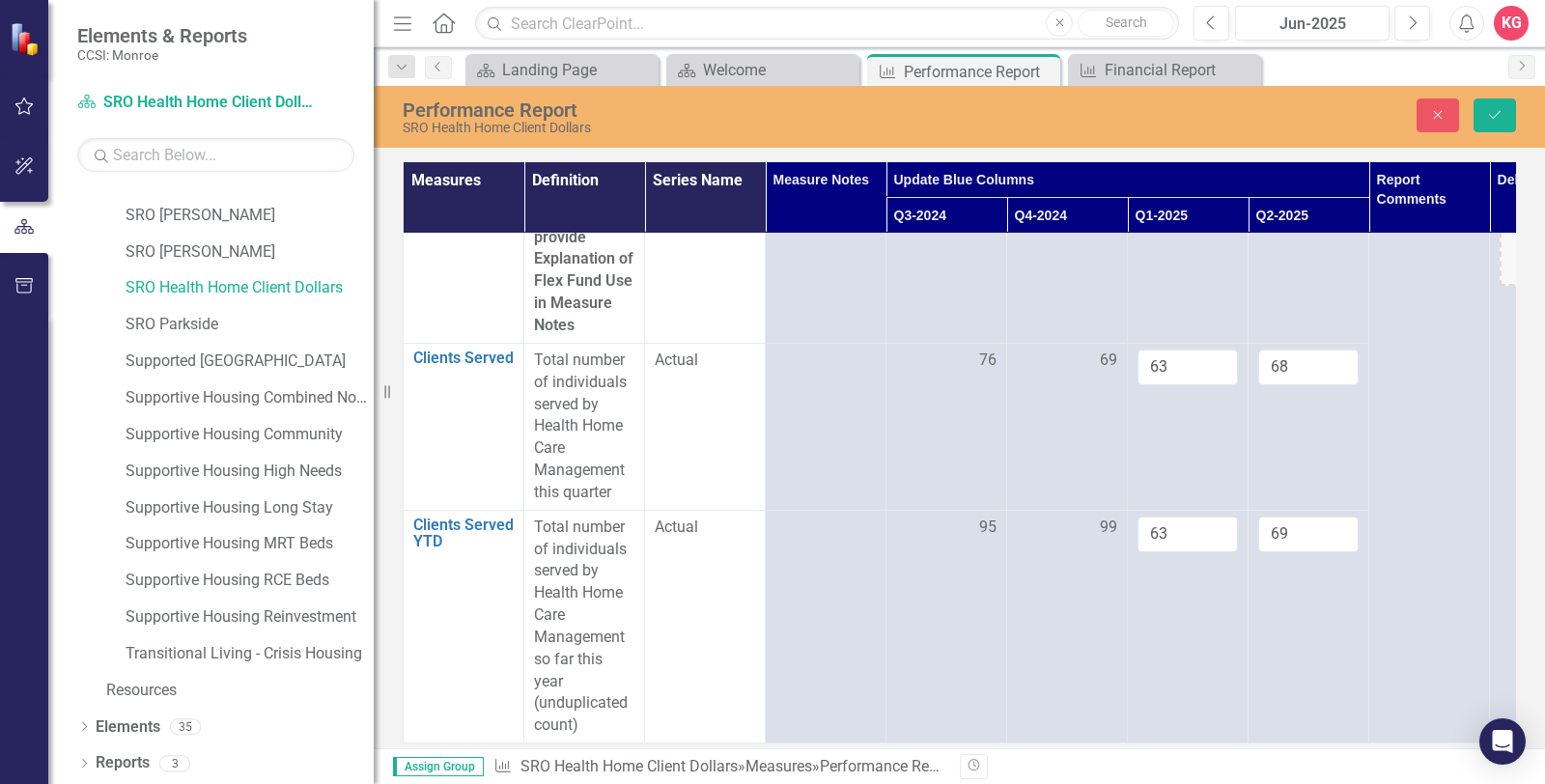 scroll, scrollTop: 0, scrollLeft: 0, axis: both 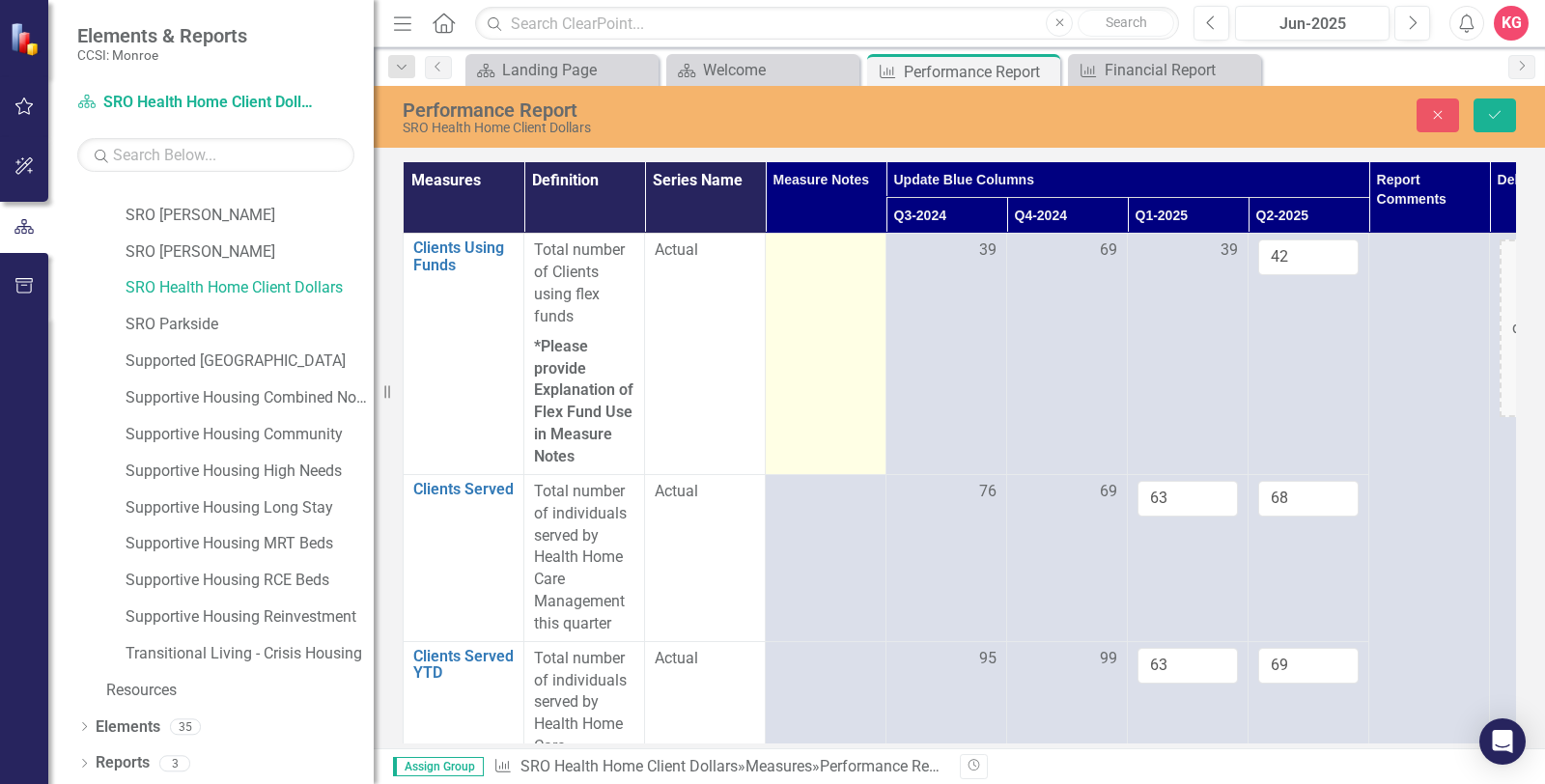click at bounding box center (826, 353) 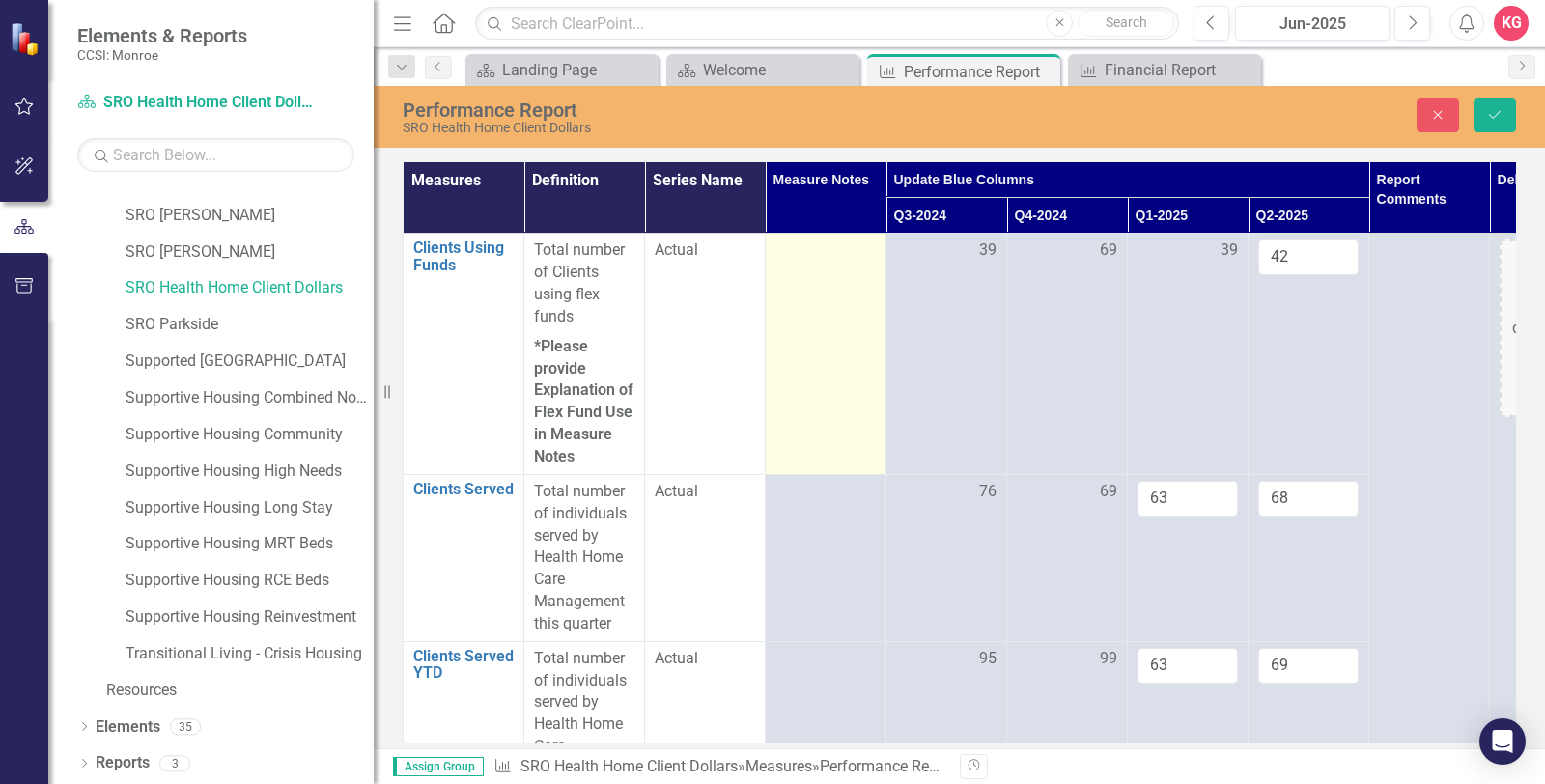 click at bounding box center [826, 353] 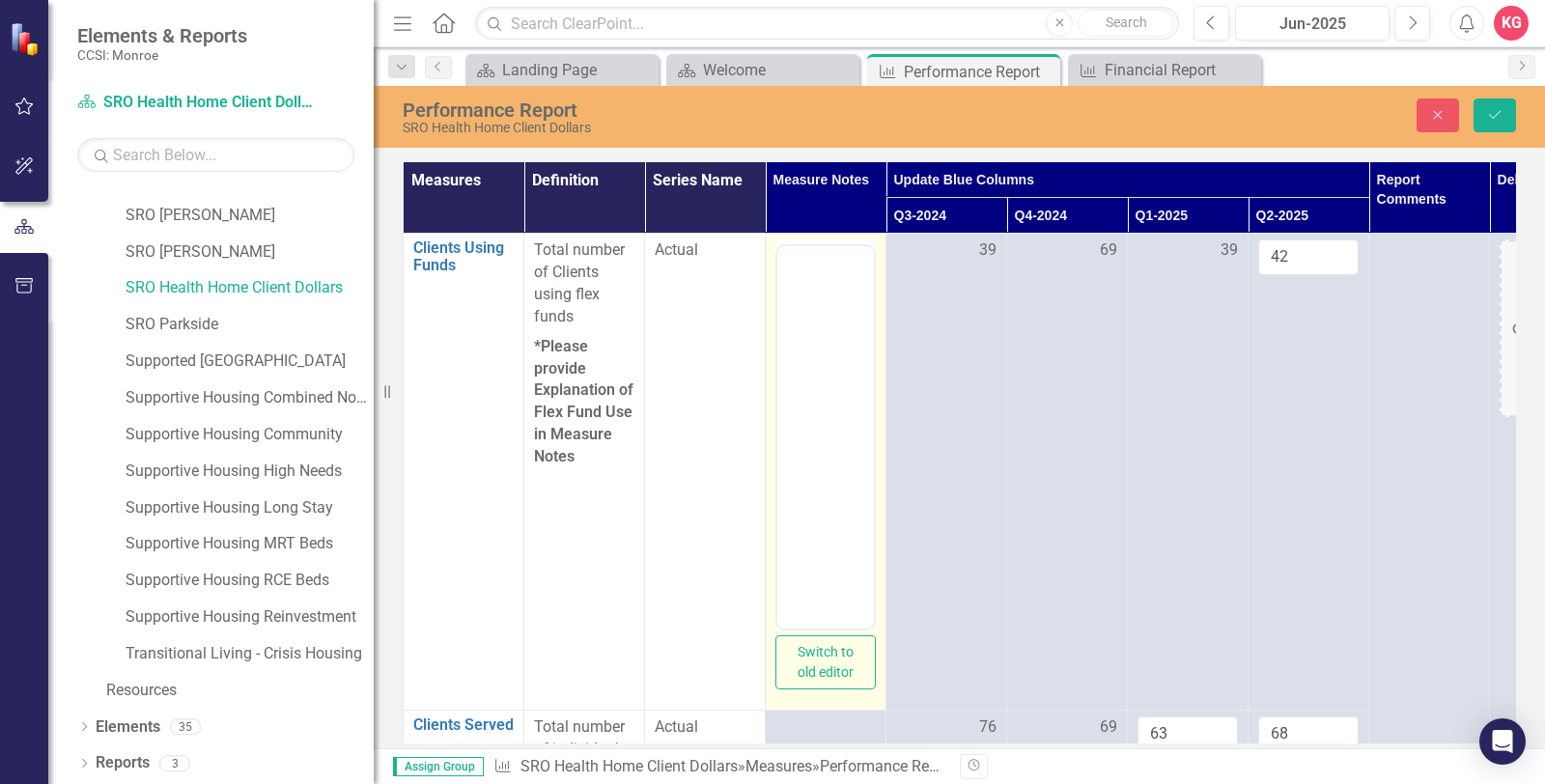 scroll, scrollTop: 0, scrollLeft: 0, axis: both 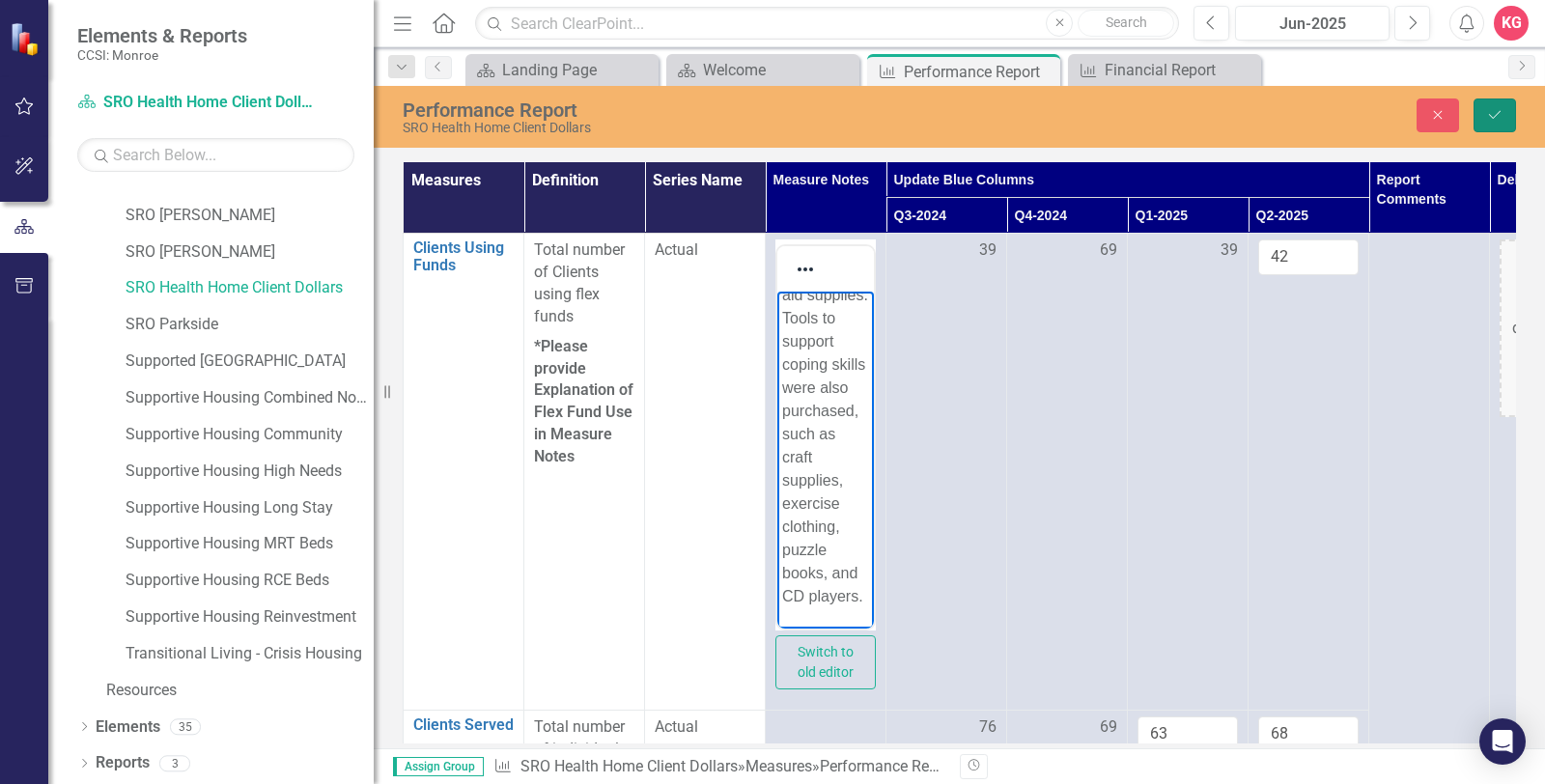 click on "Save" 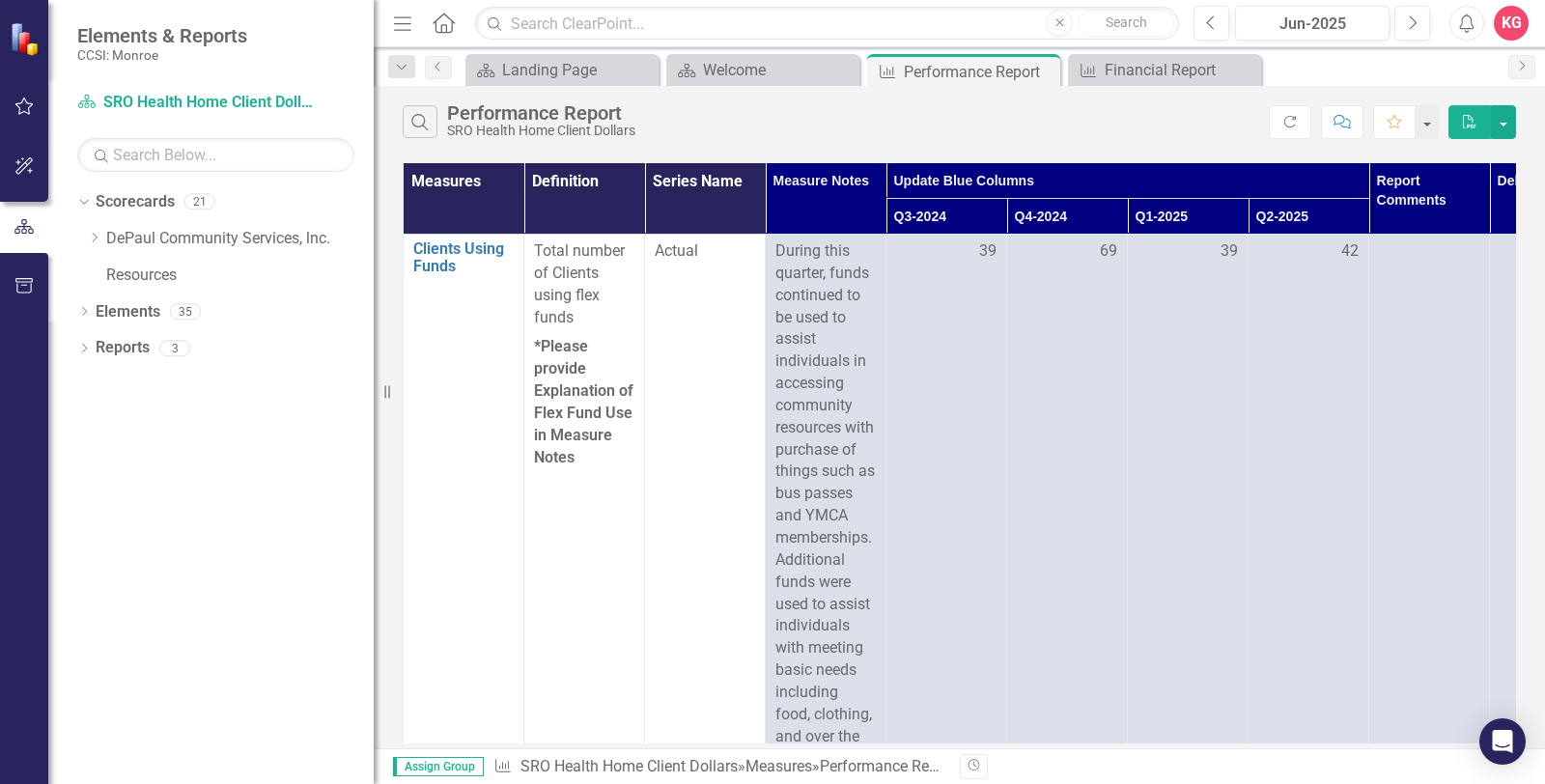 scroll, scrollTop: 0, scrollLeft: 0, axis: both 